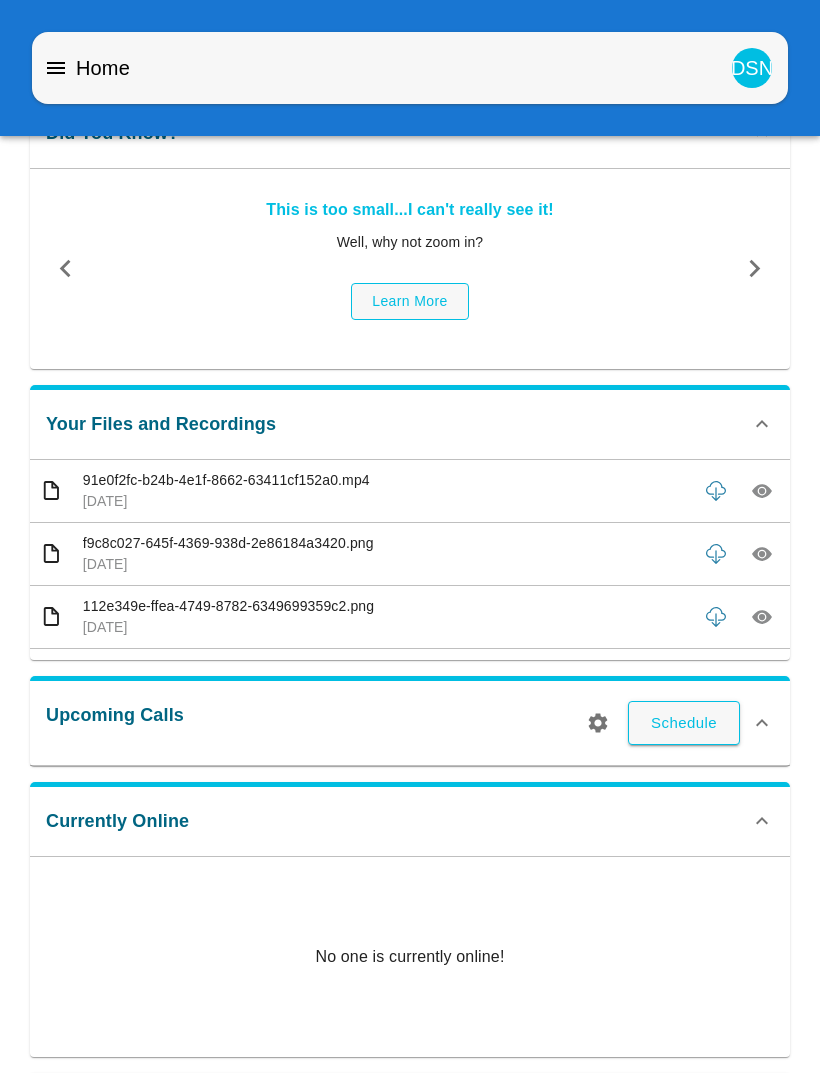 scroll, scrollTop: 0, scrollLeft: 0, axis: both 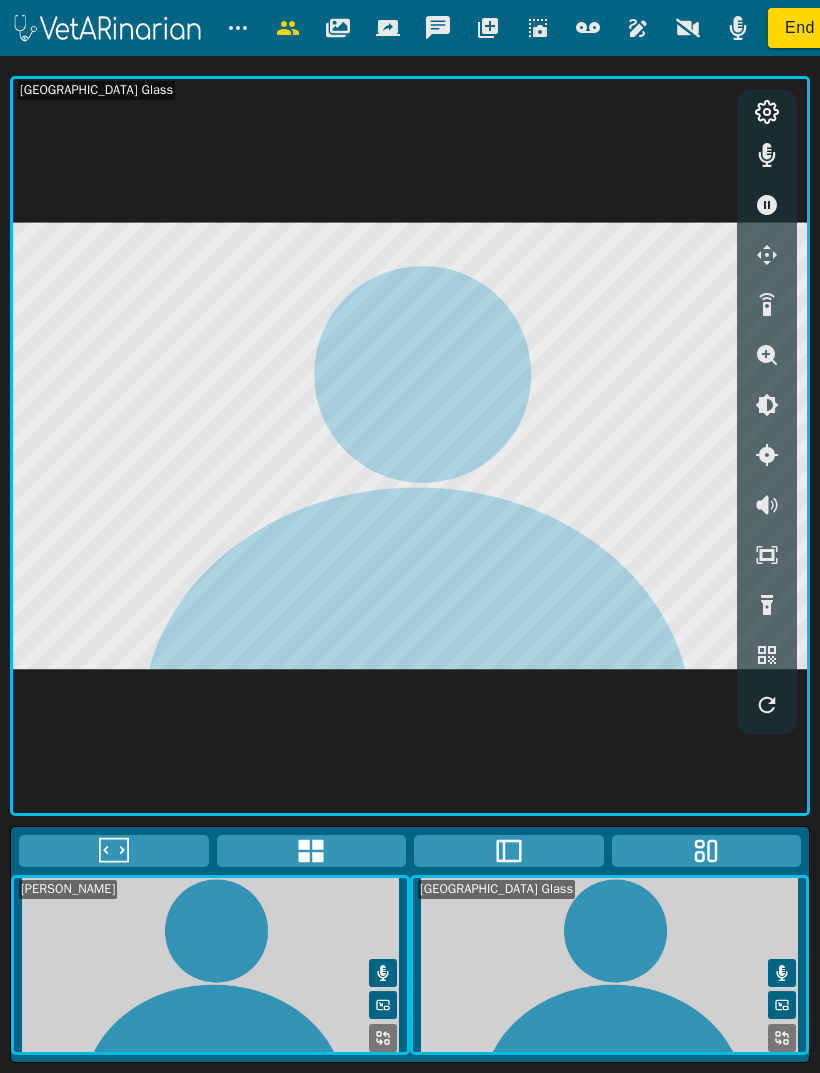 click 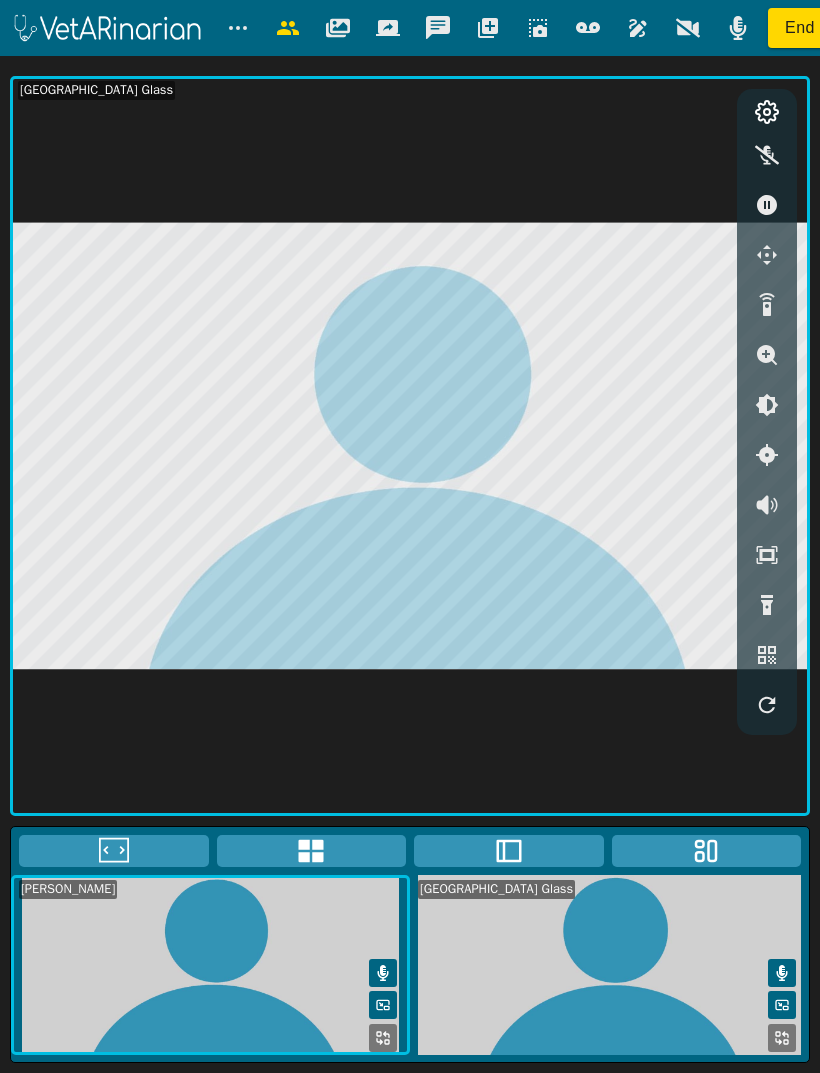 click 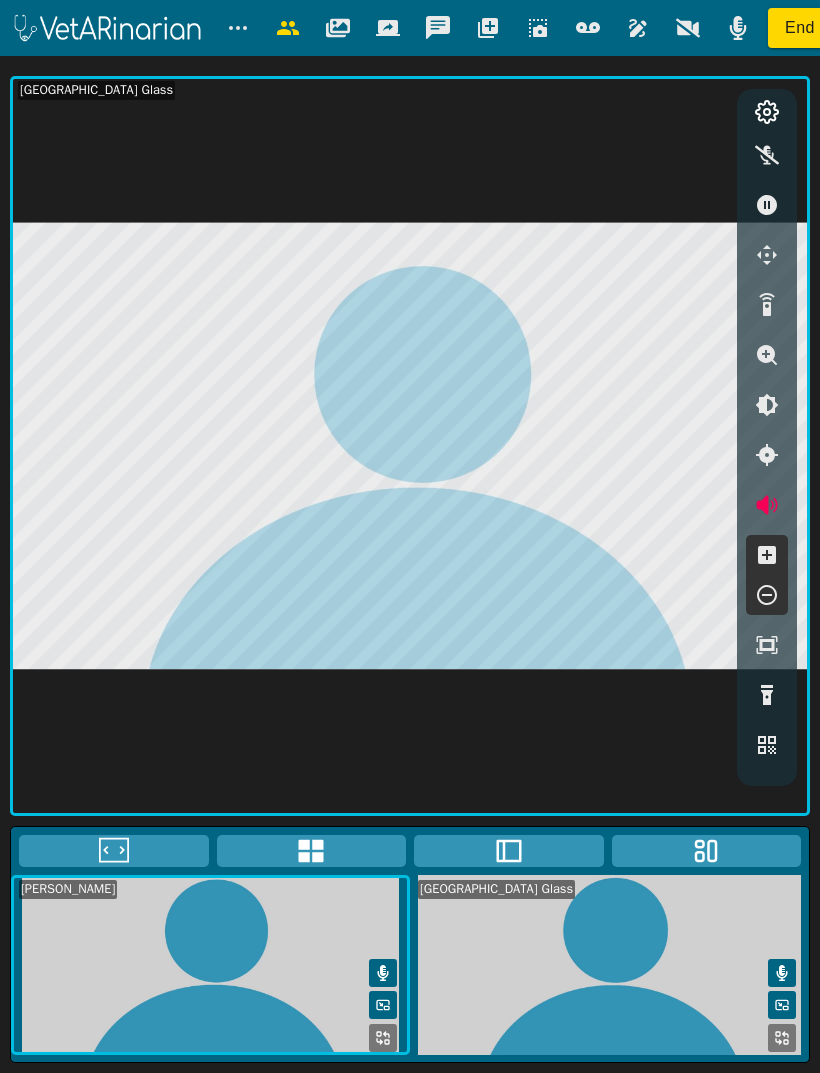 click 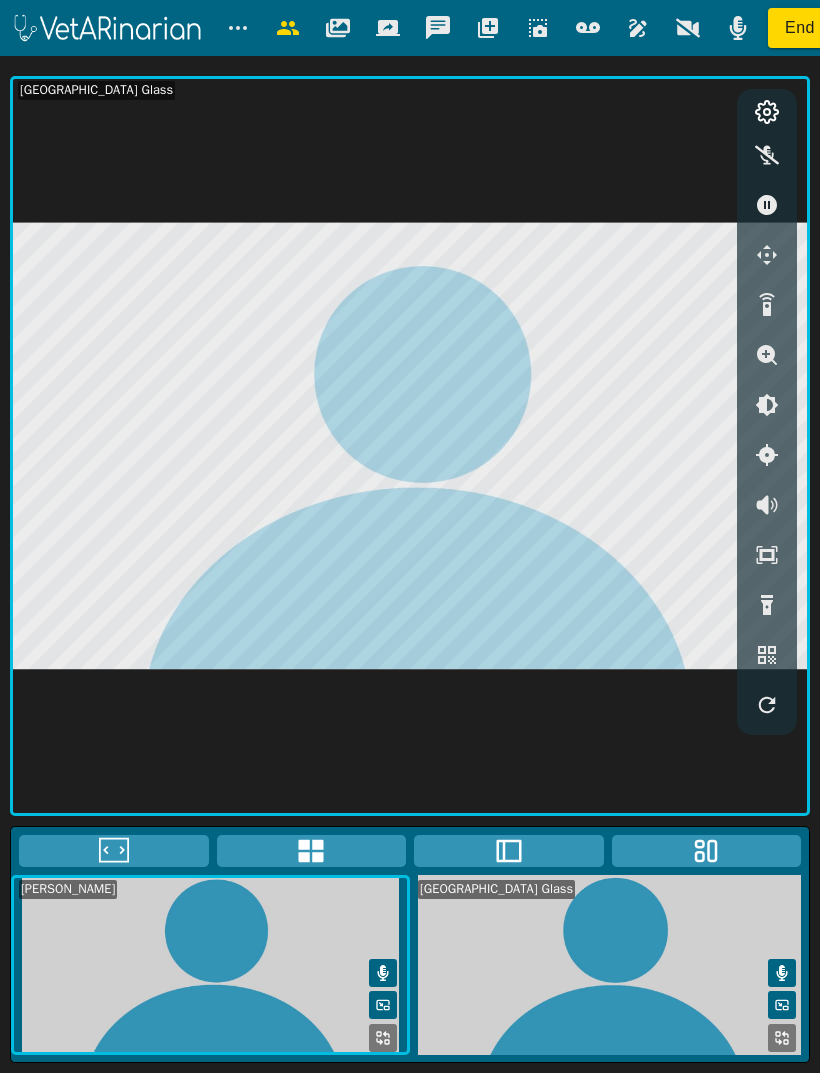 click 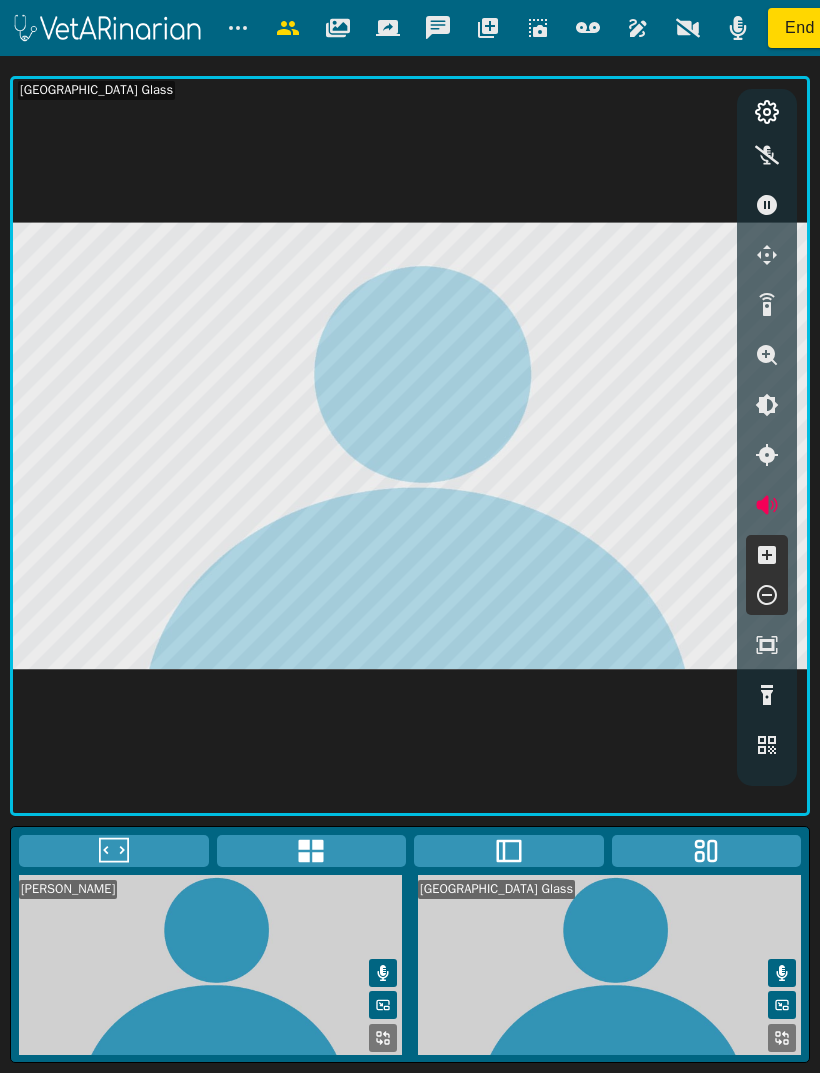 click 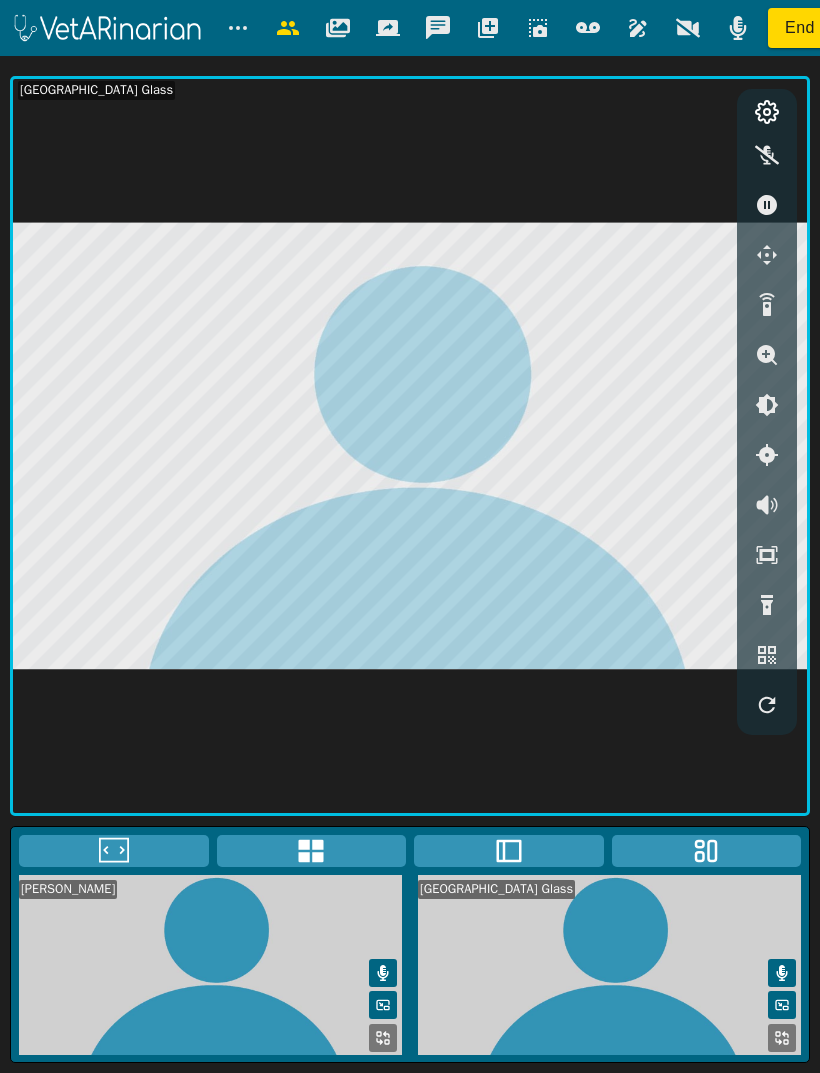 click at bounding box center [767, 505] 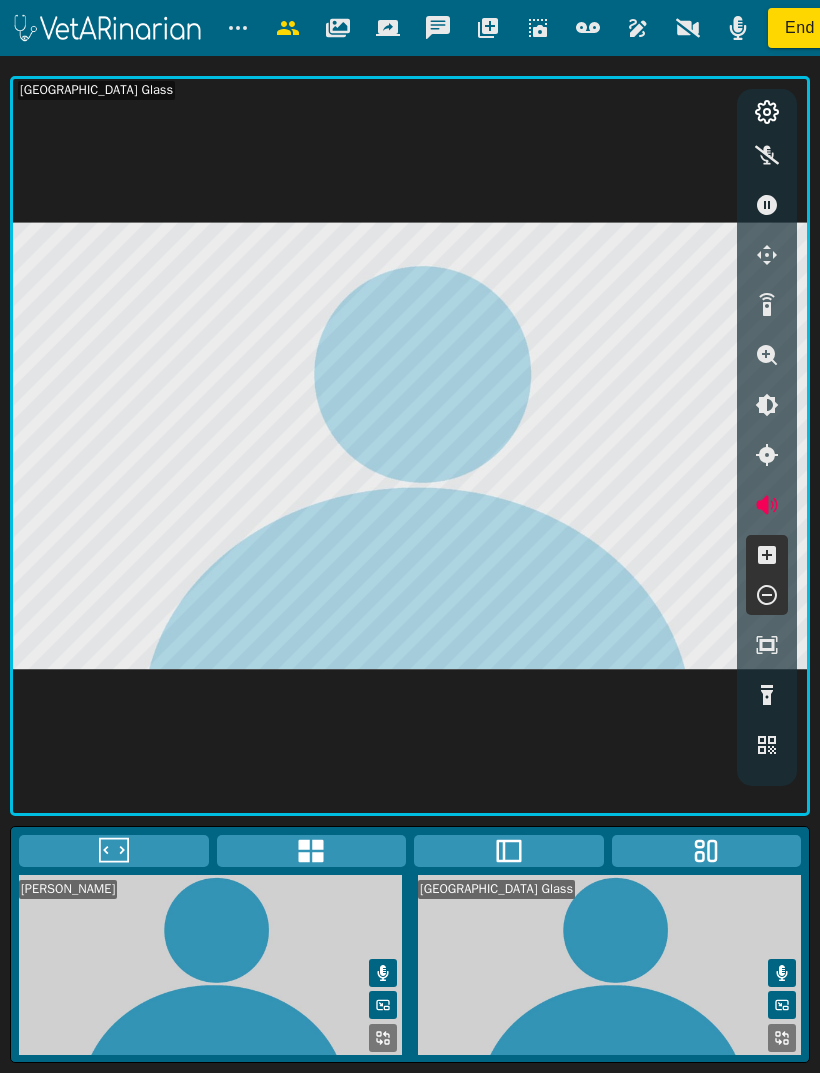 click 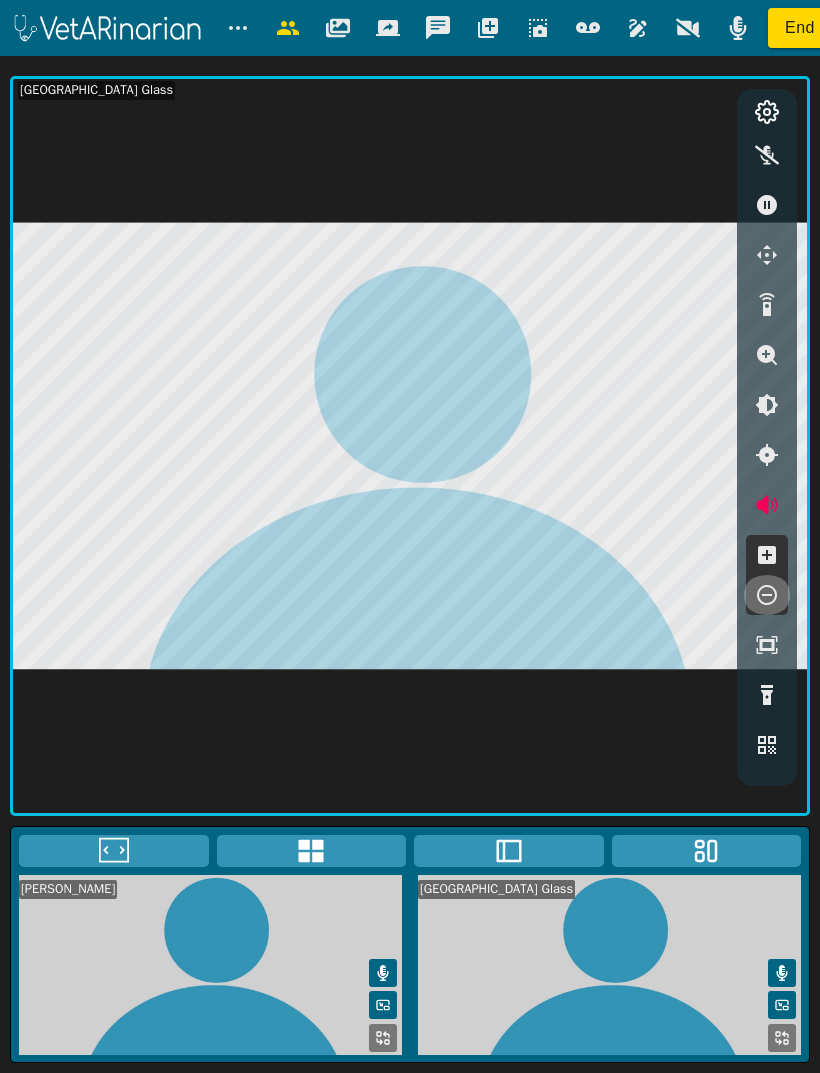 click 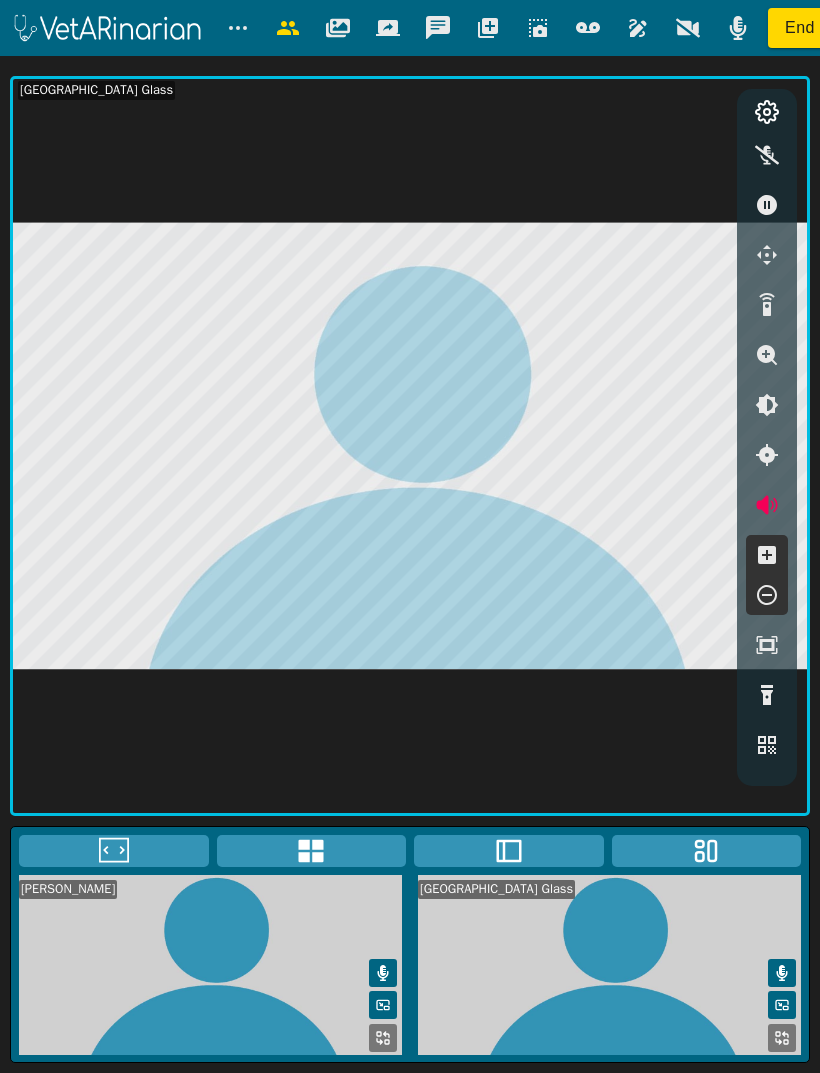 click 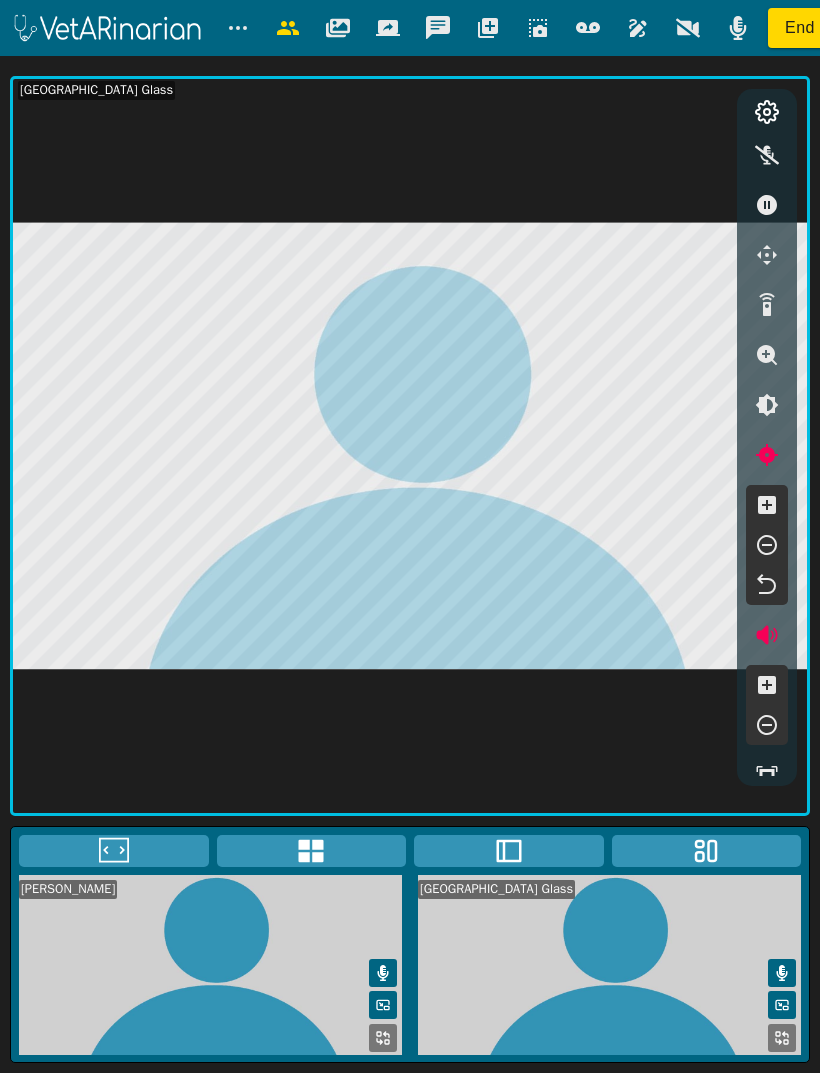 click 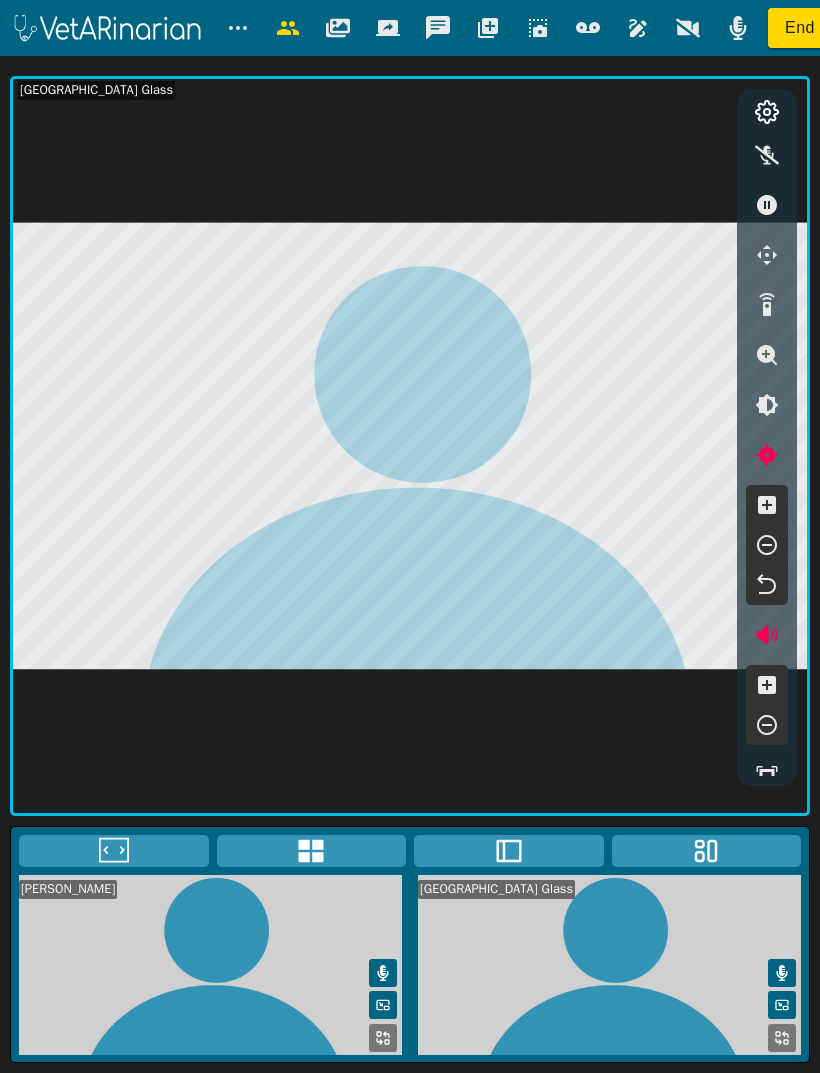 click 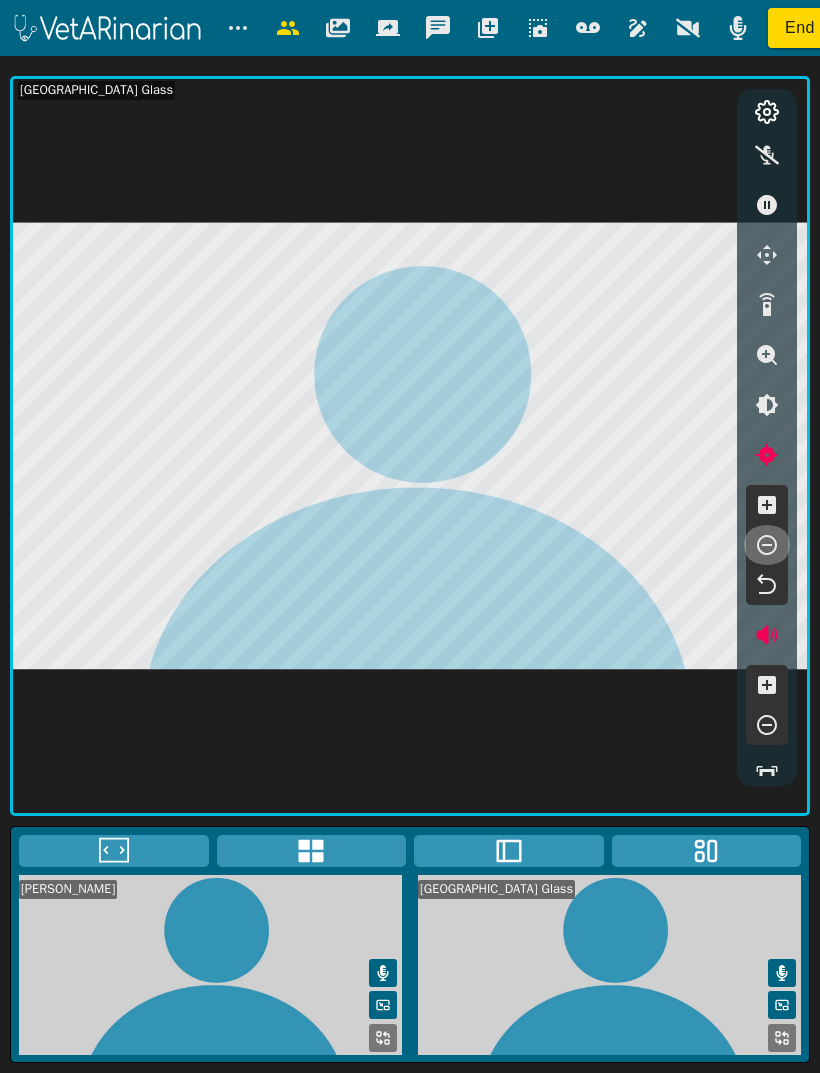 click 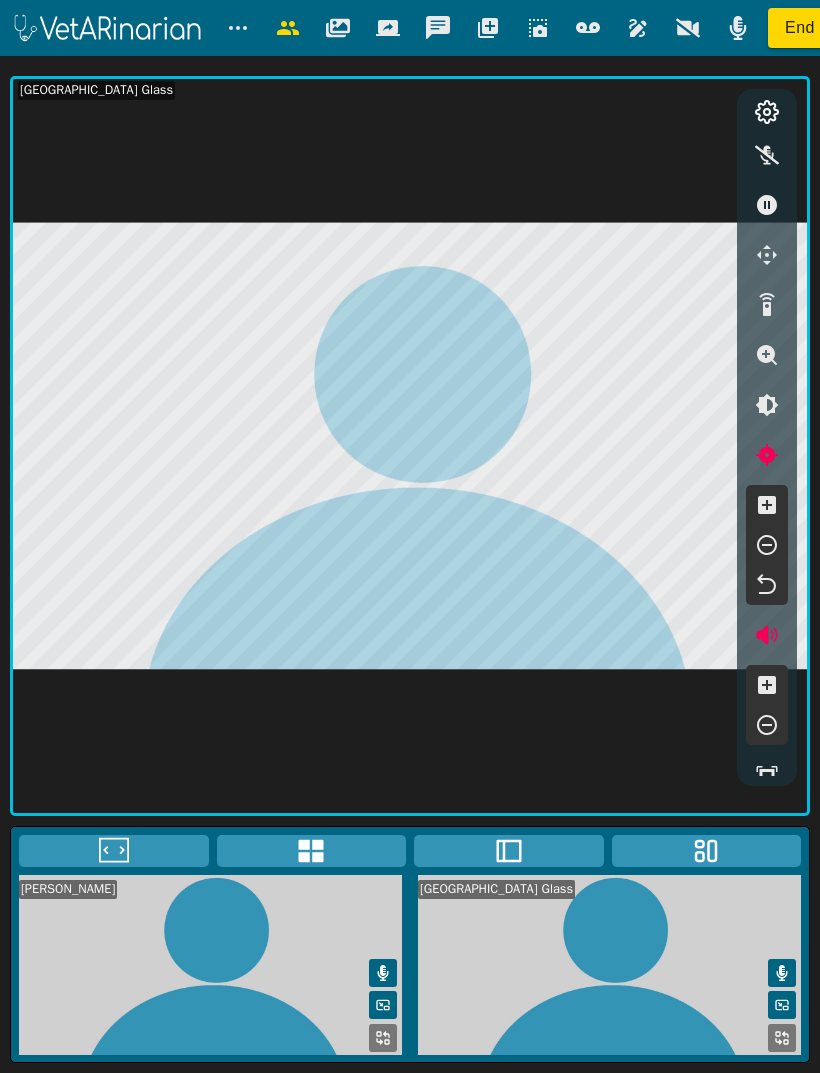 click 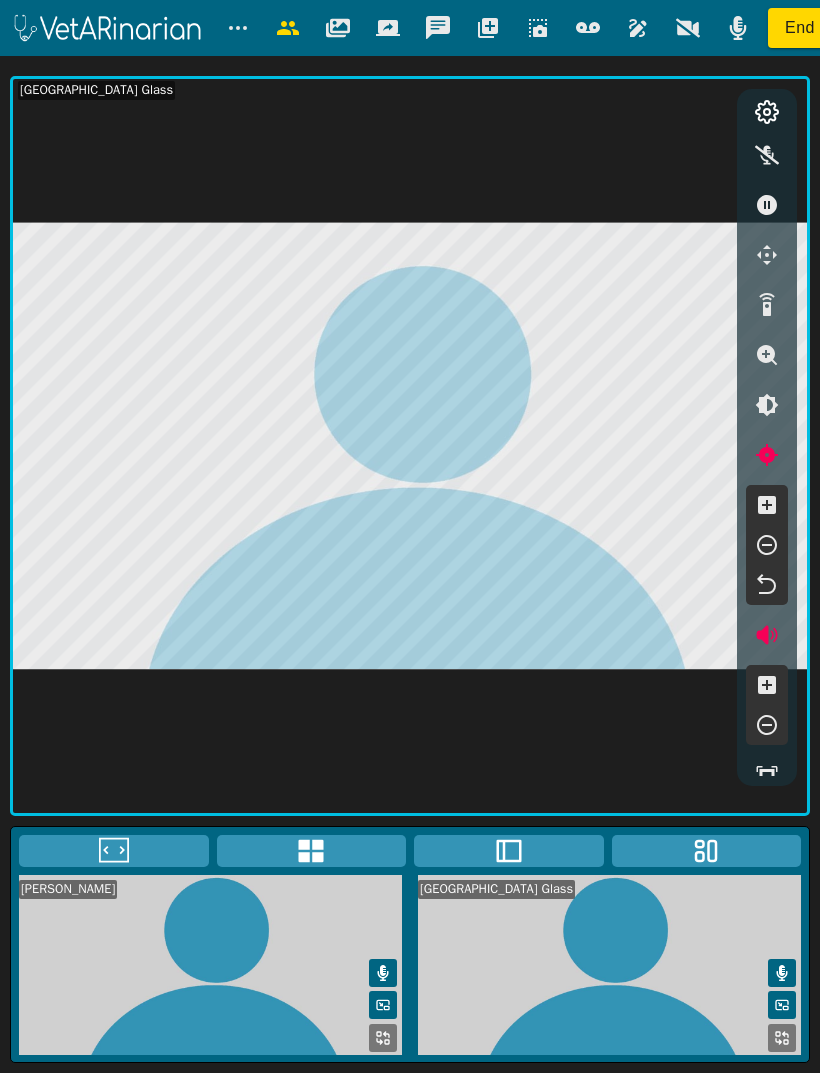 click 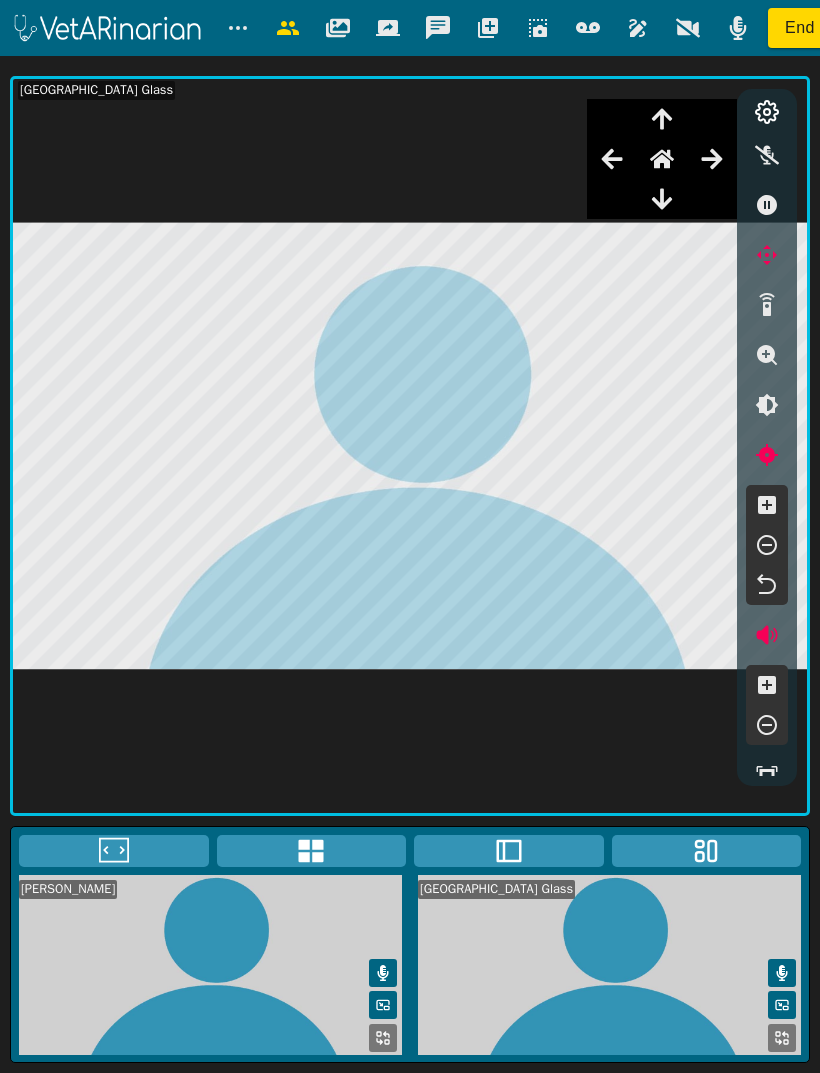click 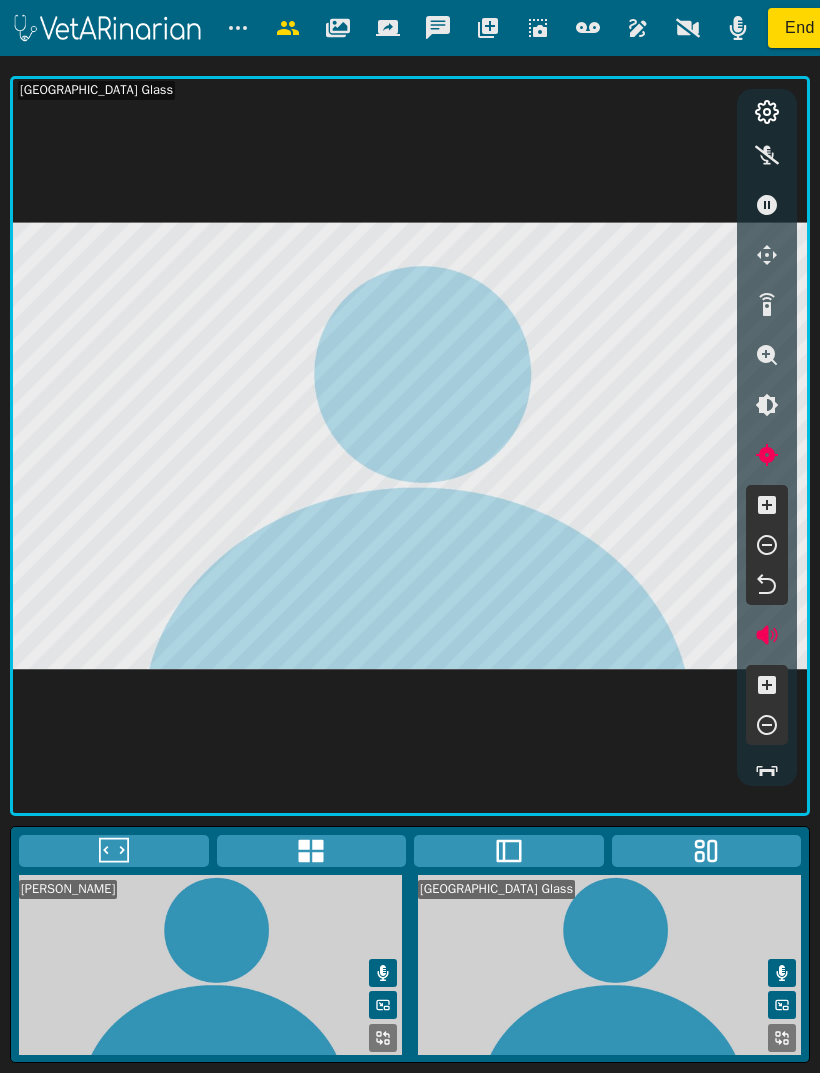 click 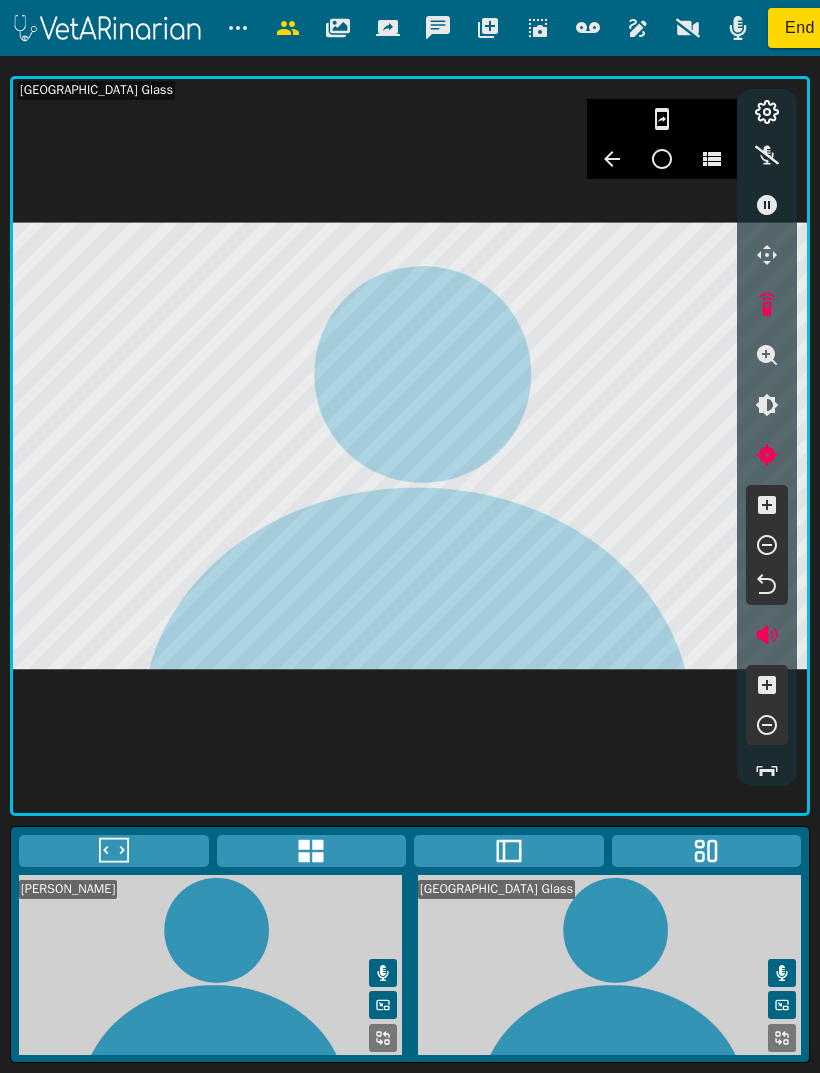 click 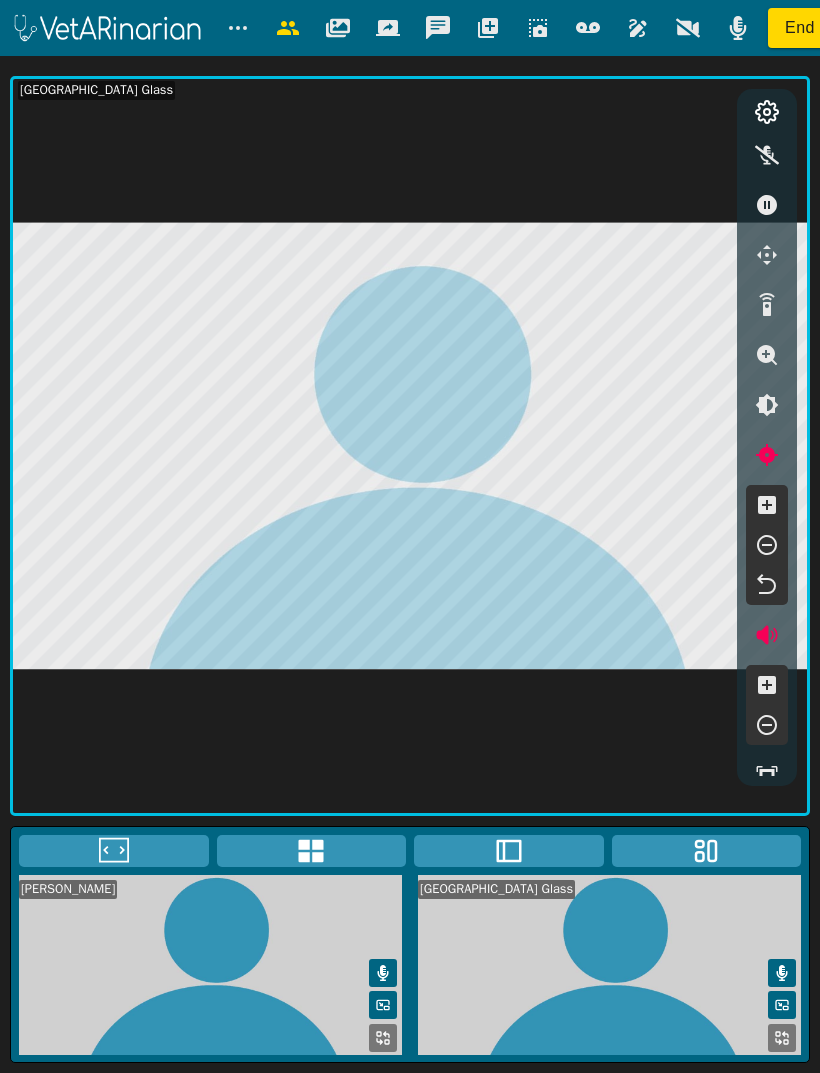 click 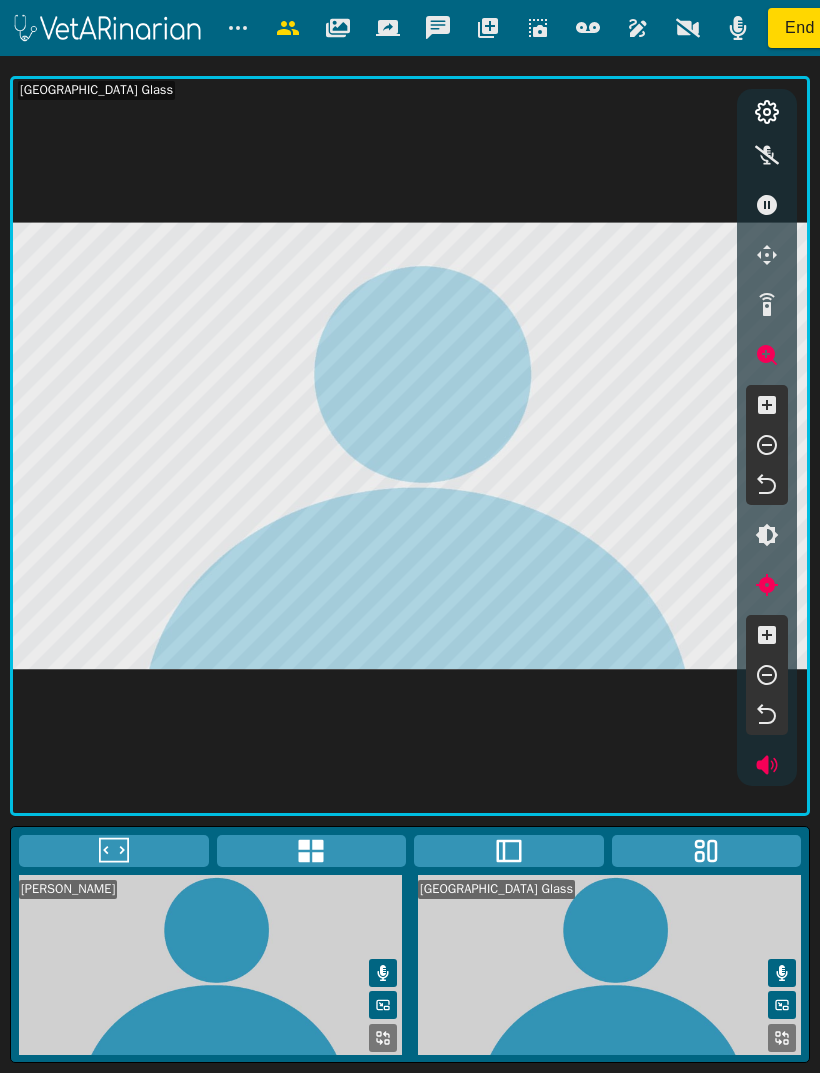 click 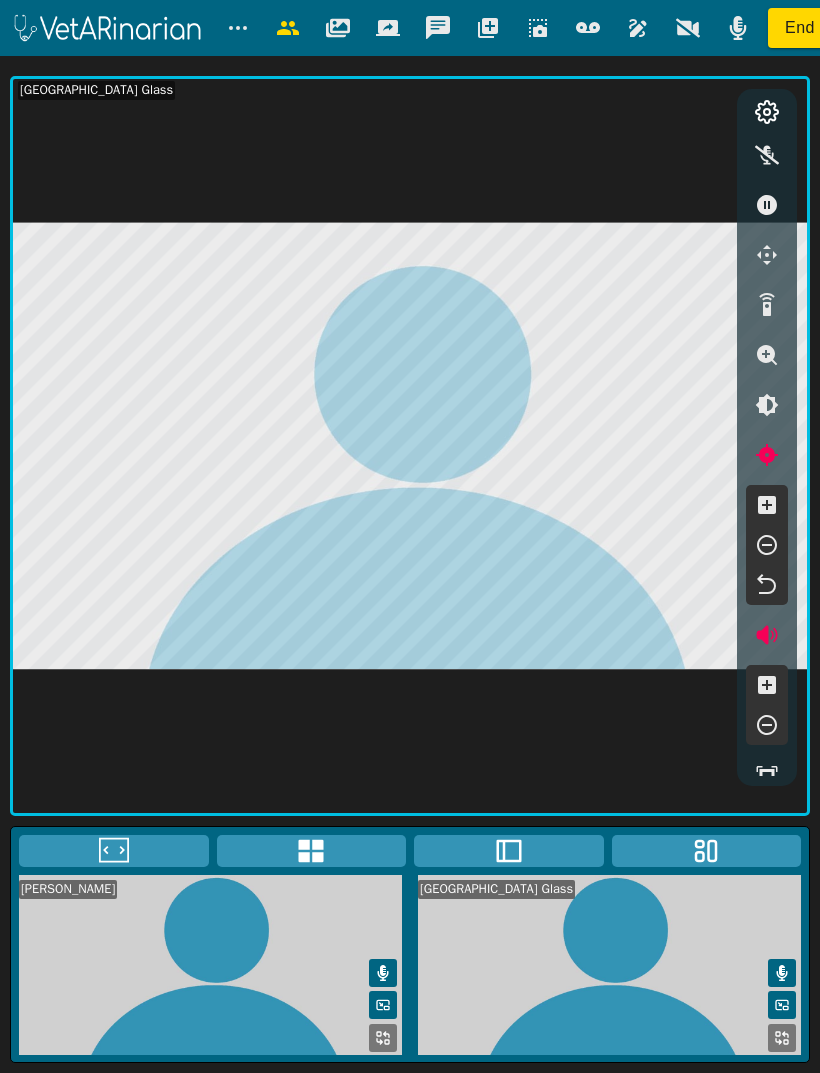 click 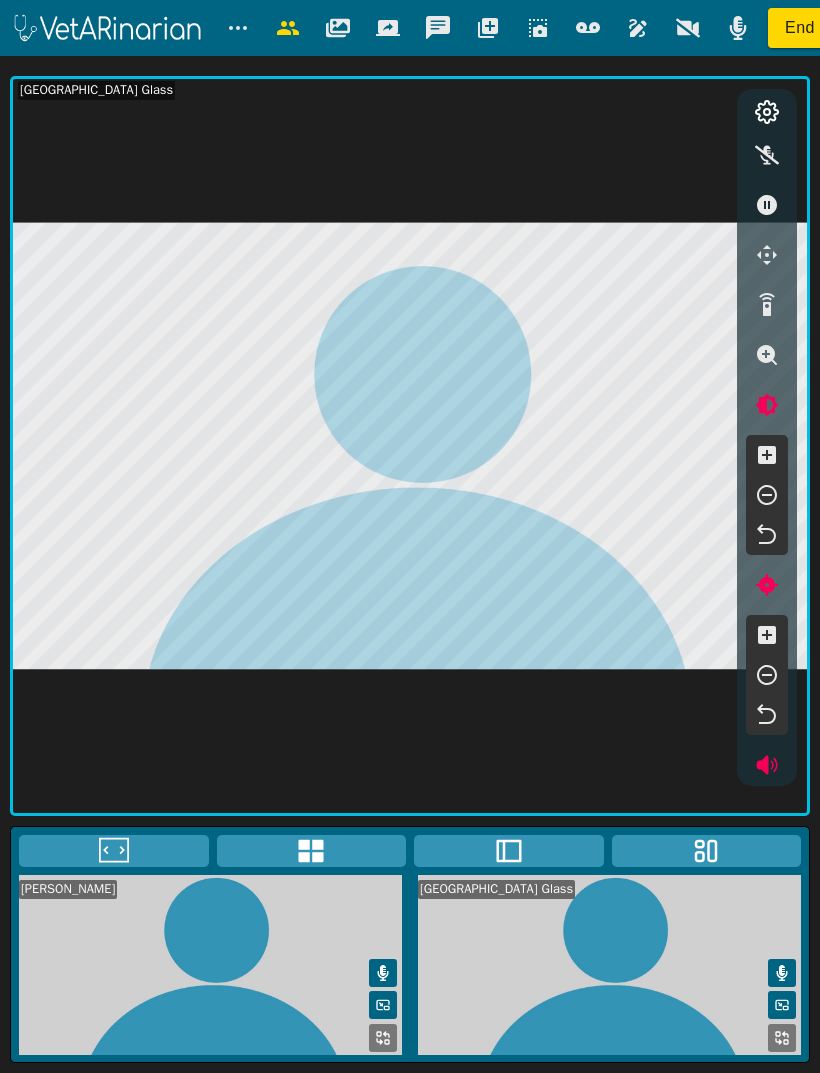 click 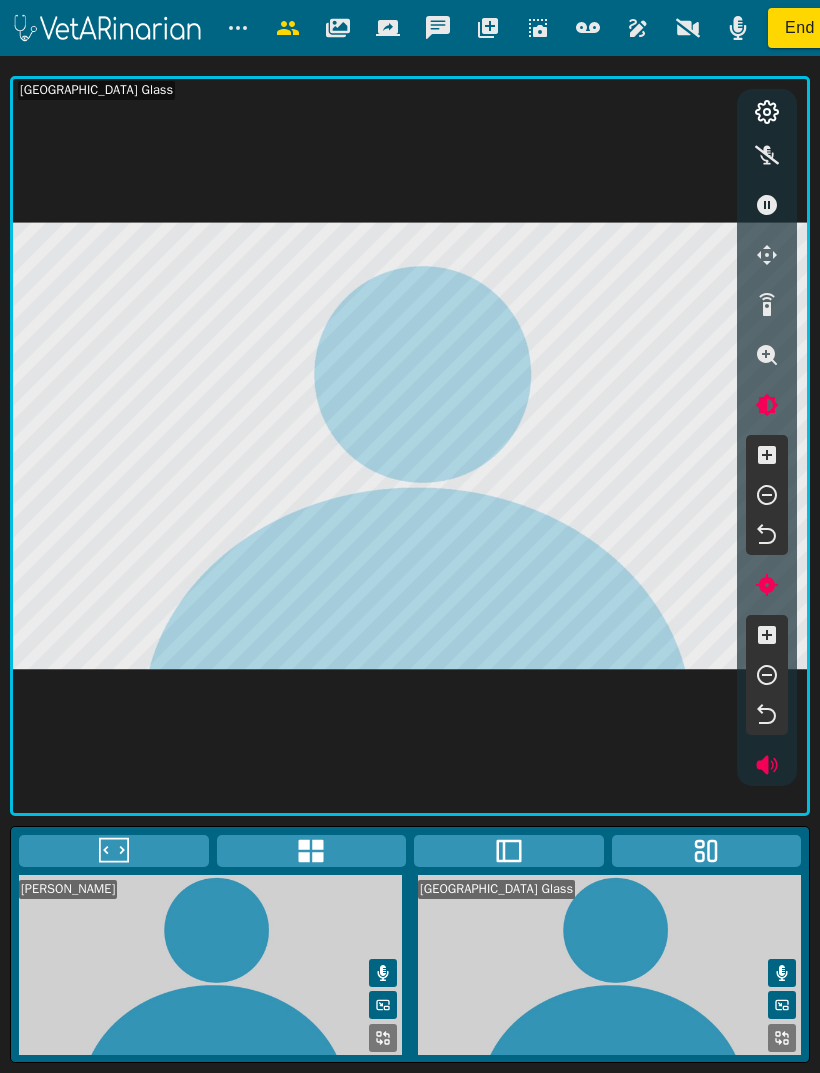click 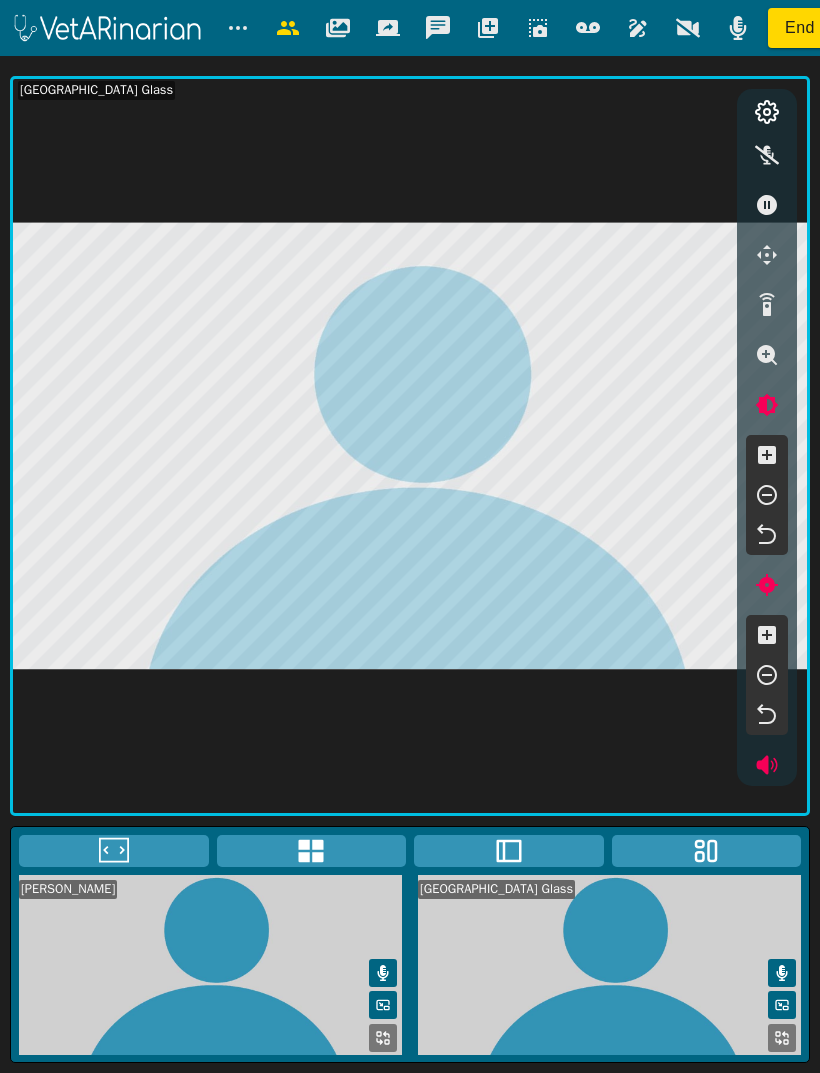 click 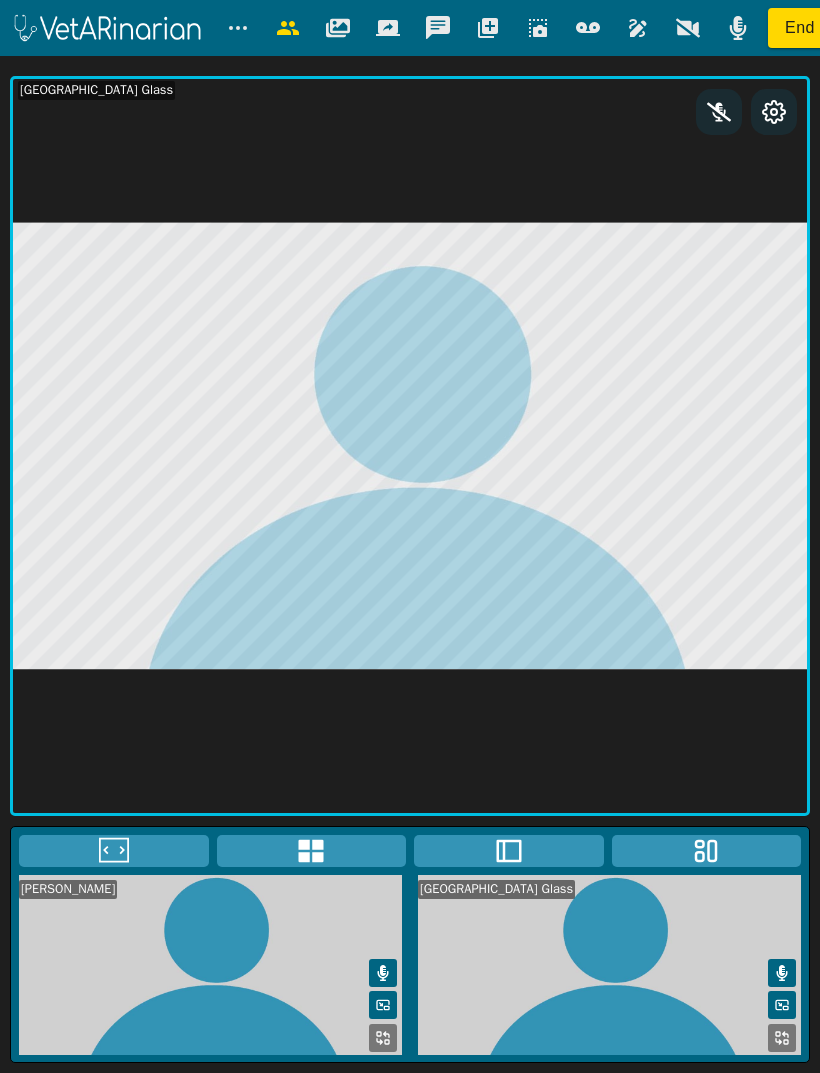click 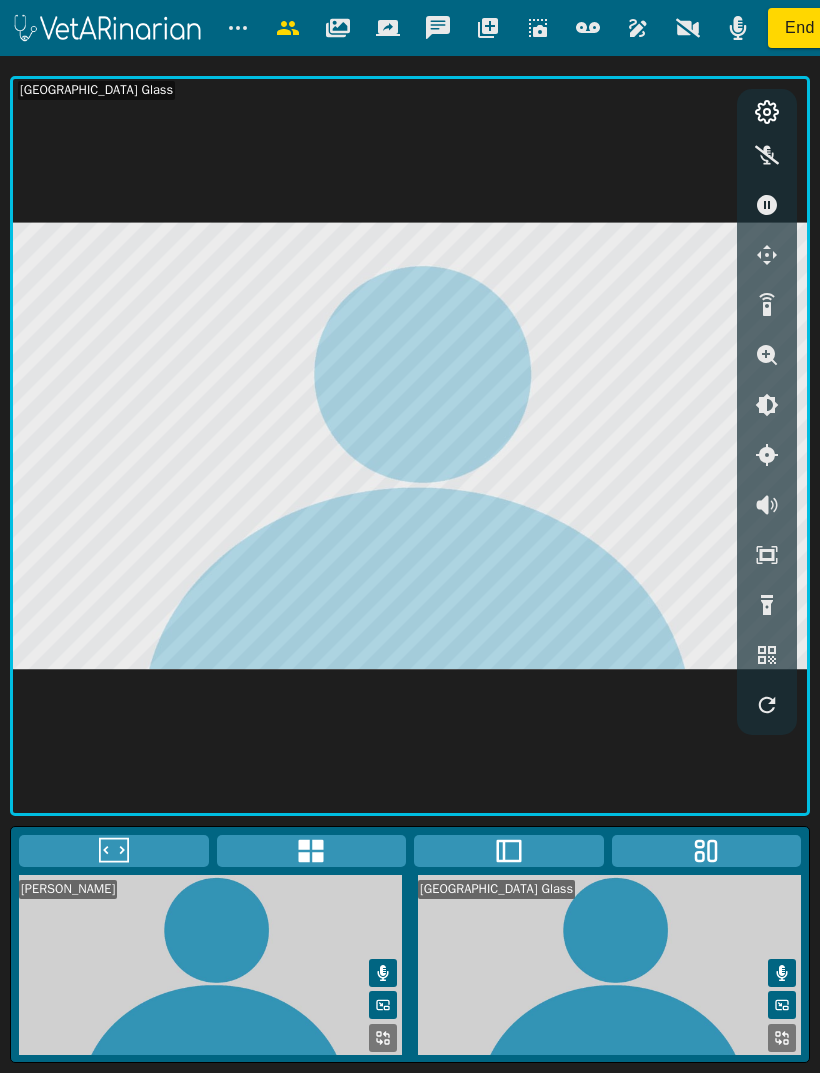 click 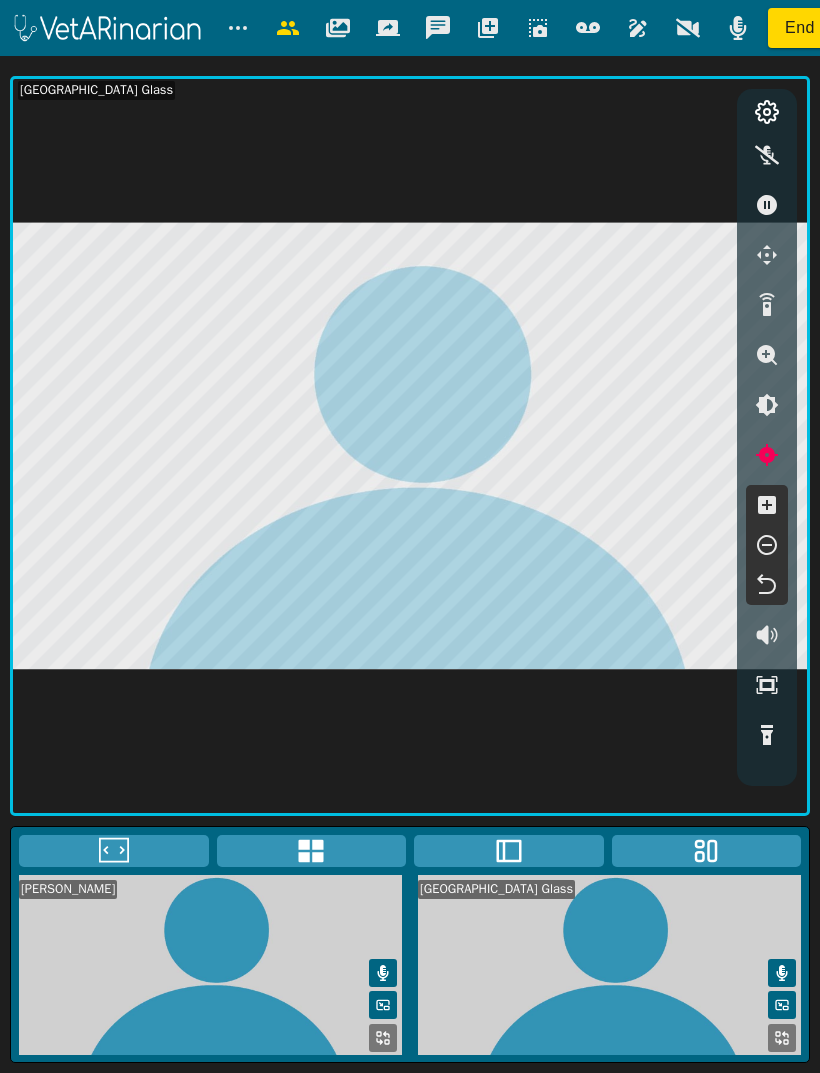 click 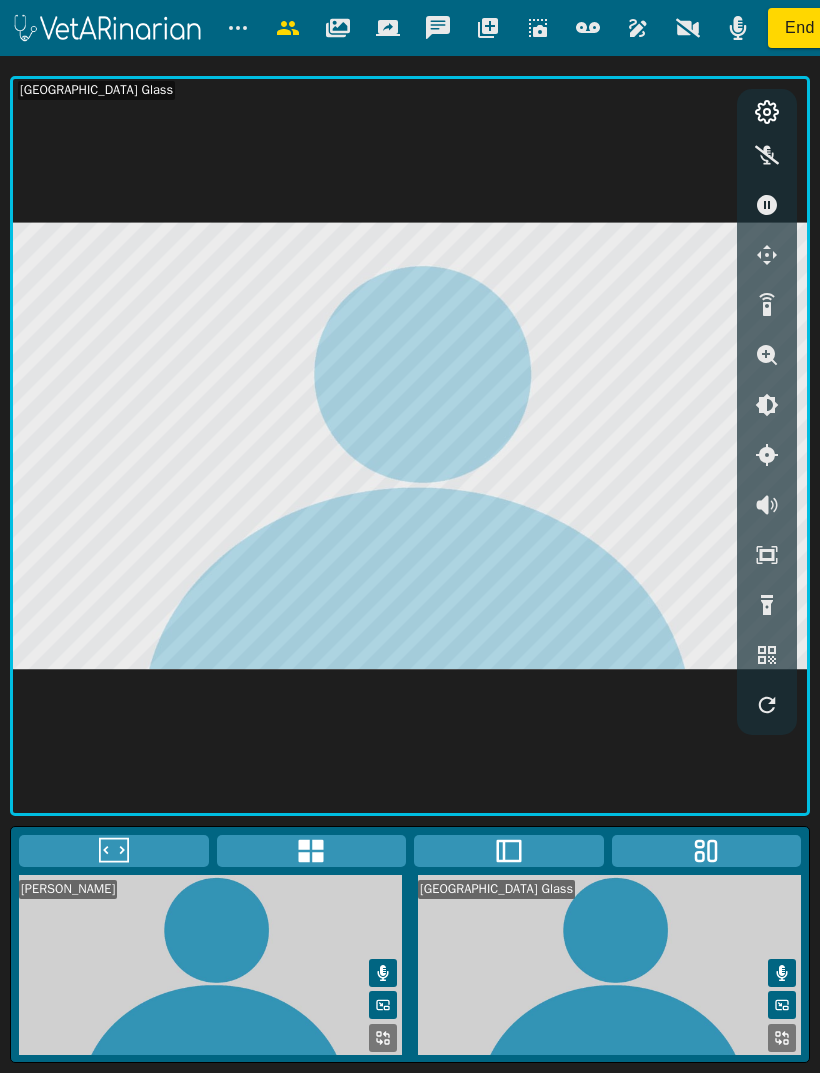 click 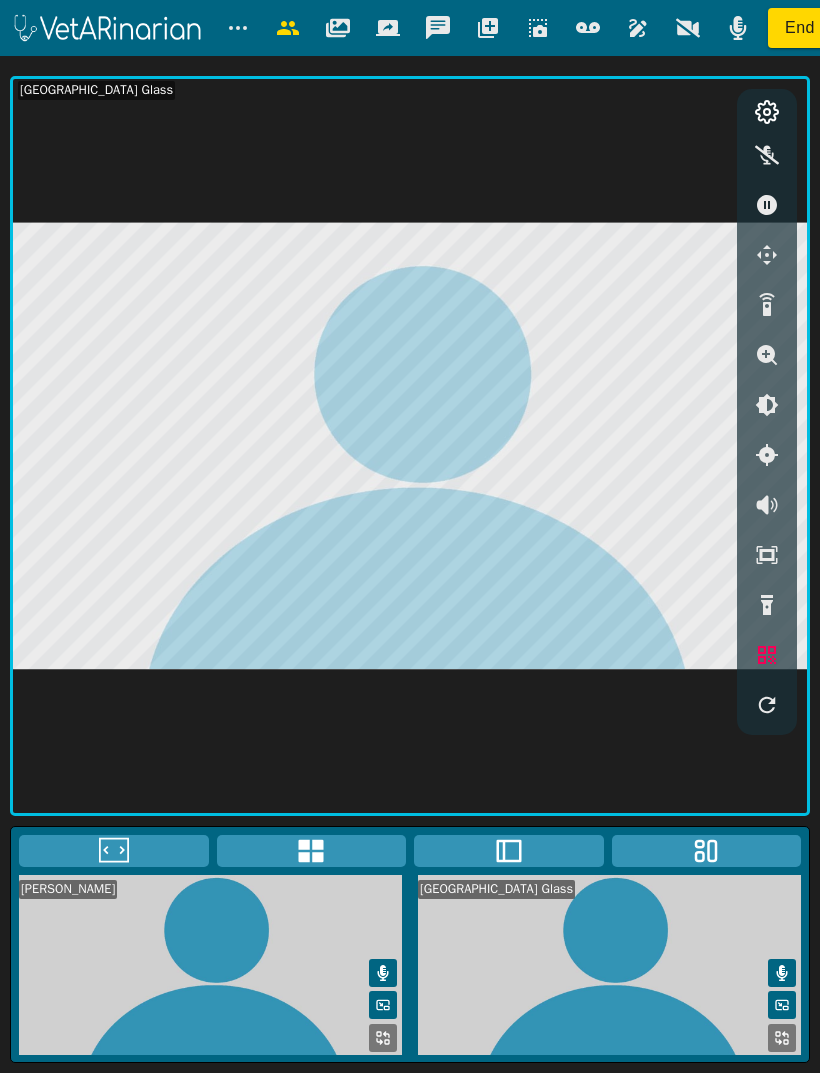 click 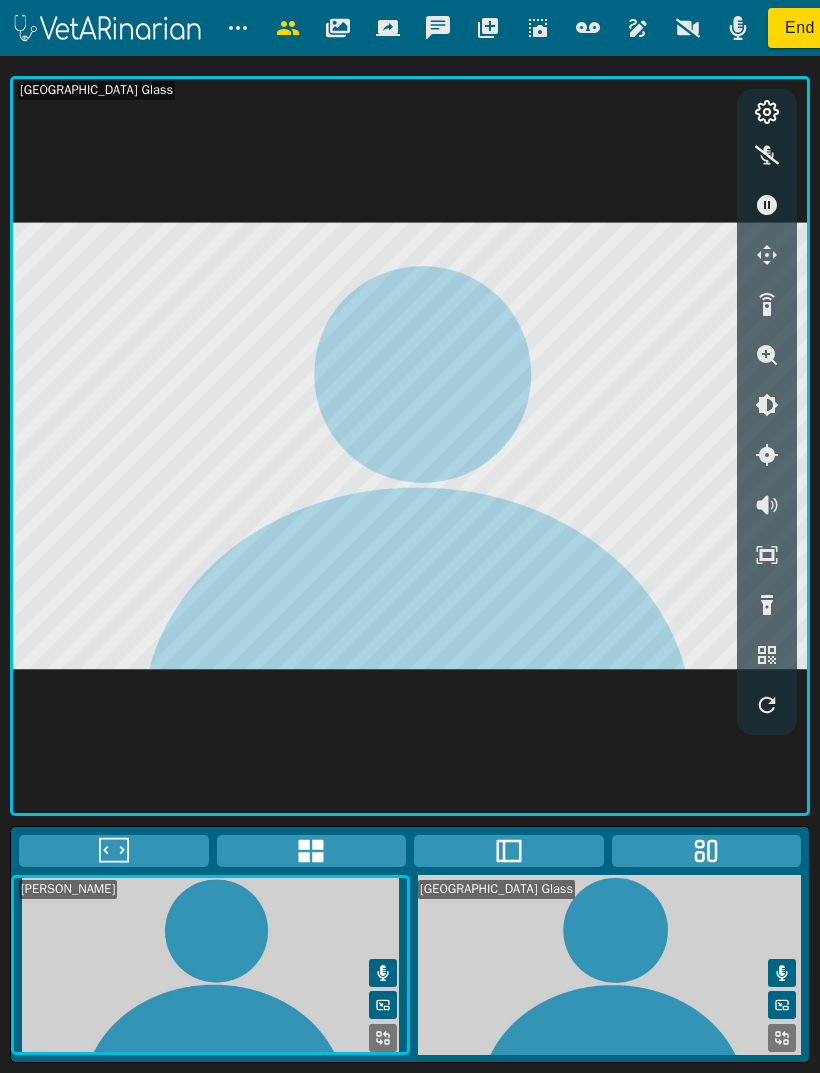 click 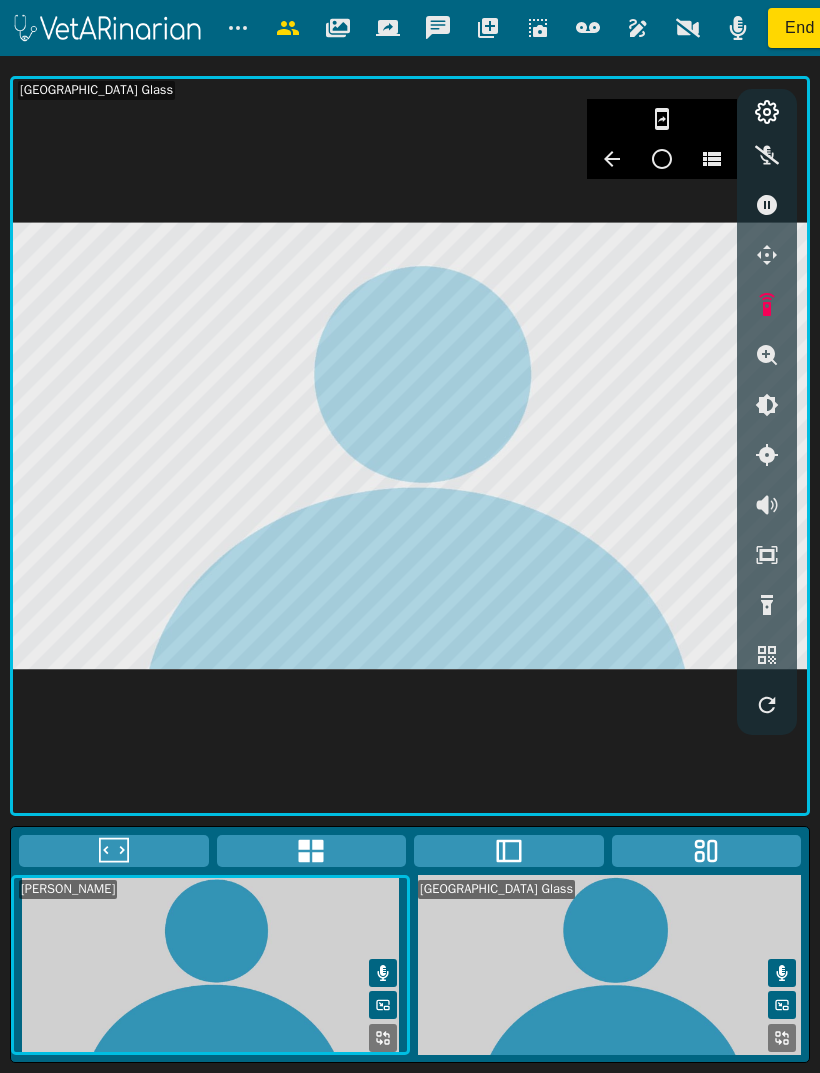 click 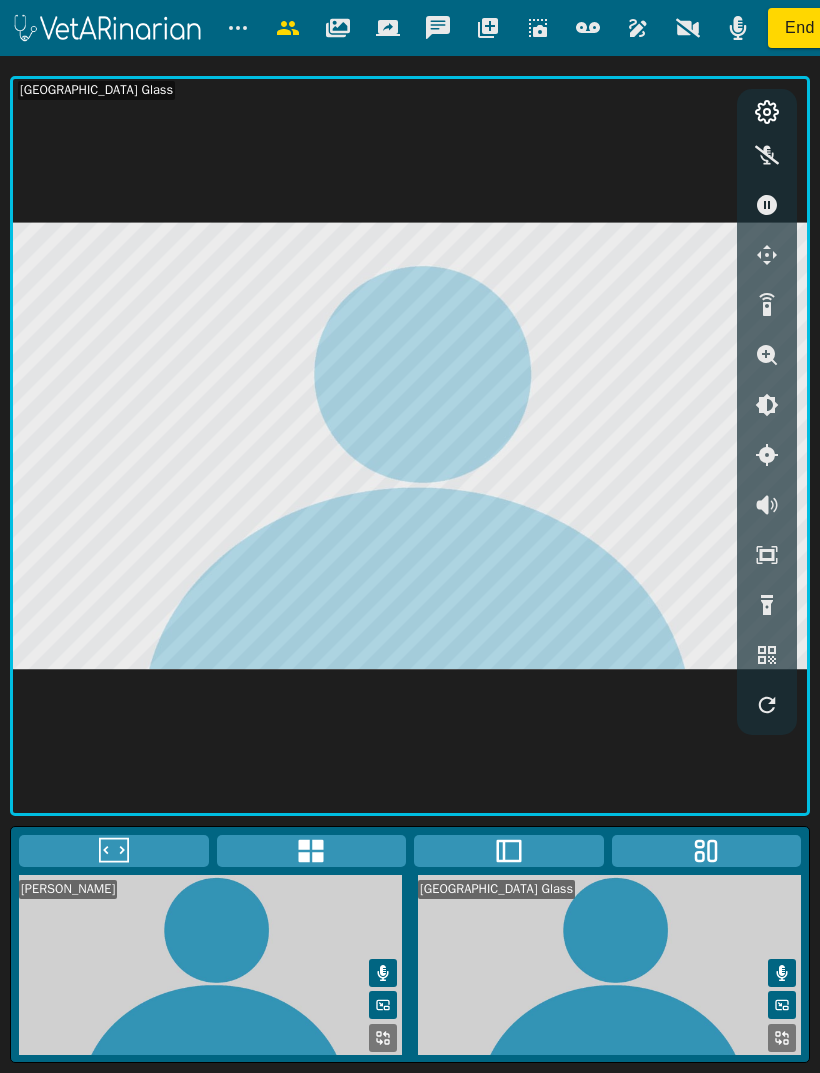 click at bounding box center (767, 205) 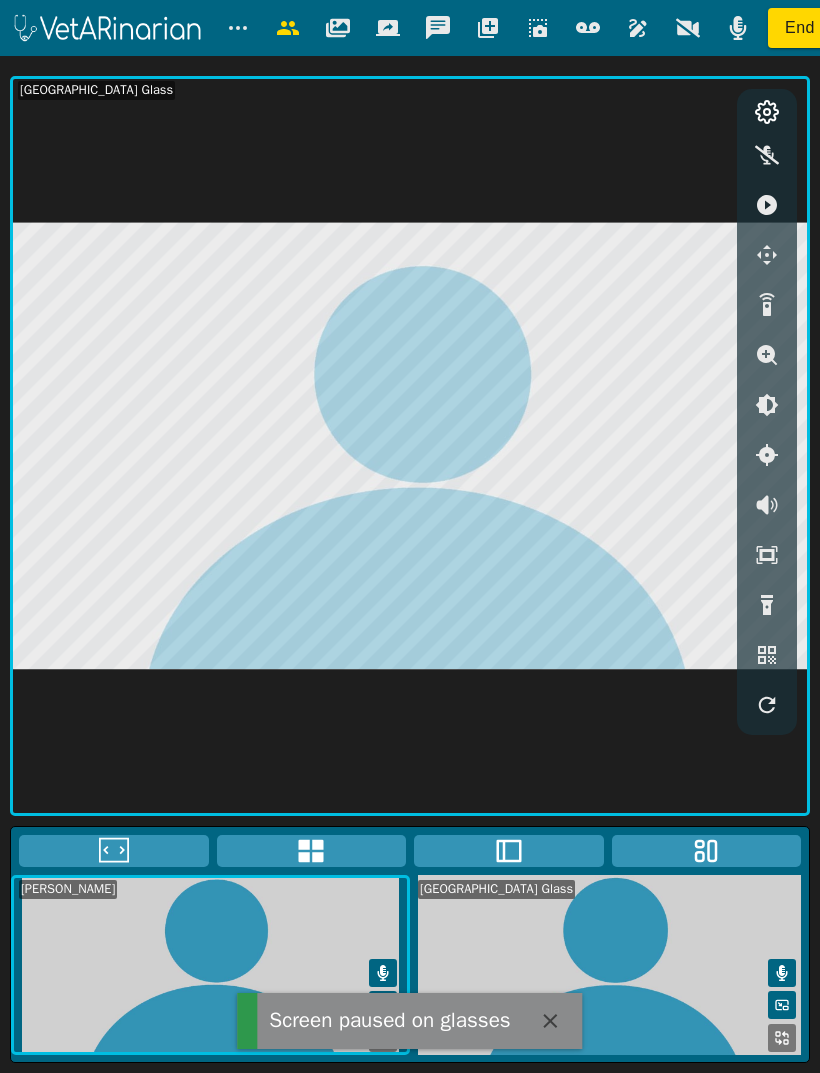 click 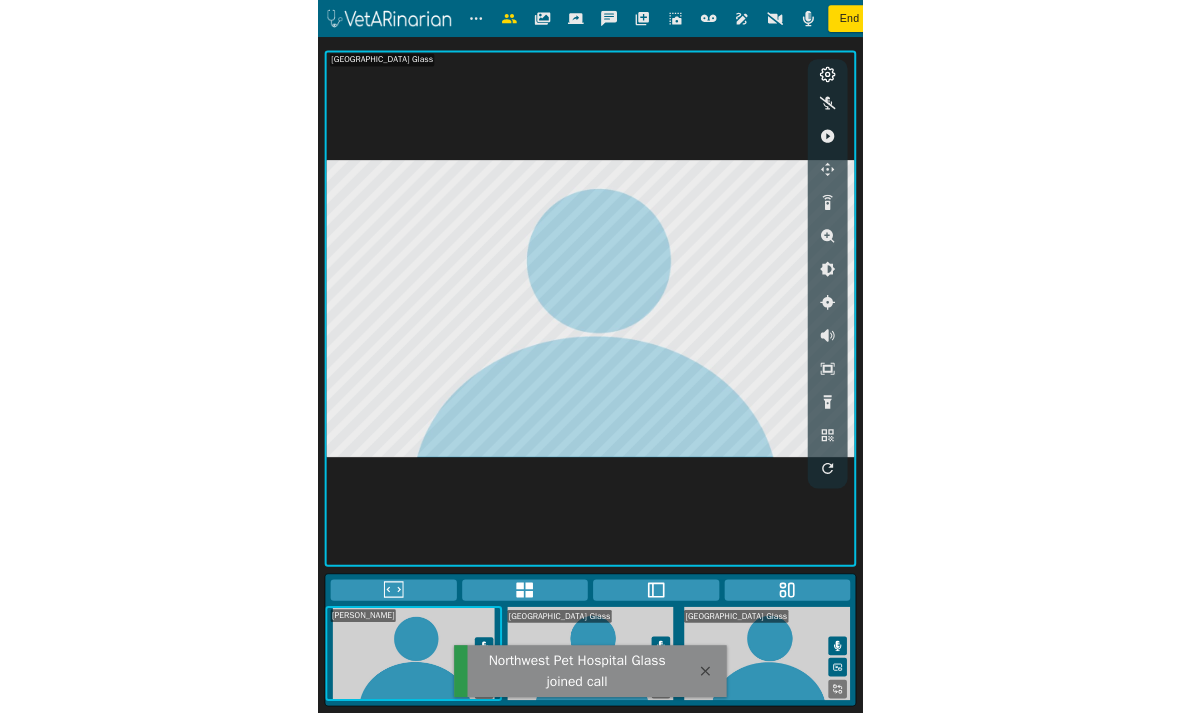 scroll, scrollTop: 64, scrollLeft: 0, axis: vertical 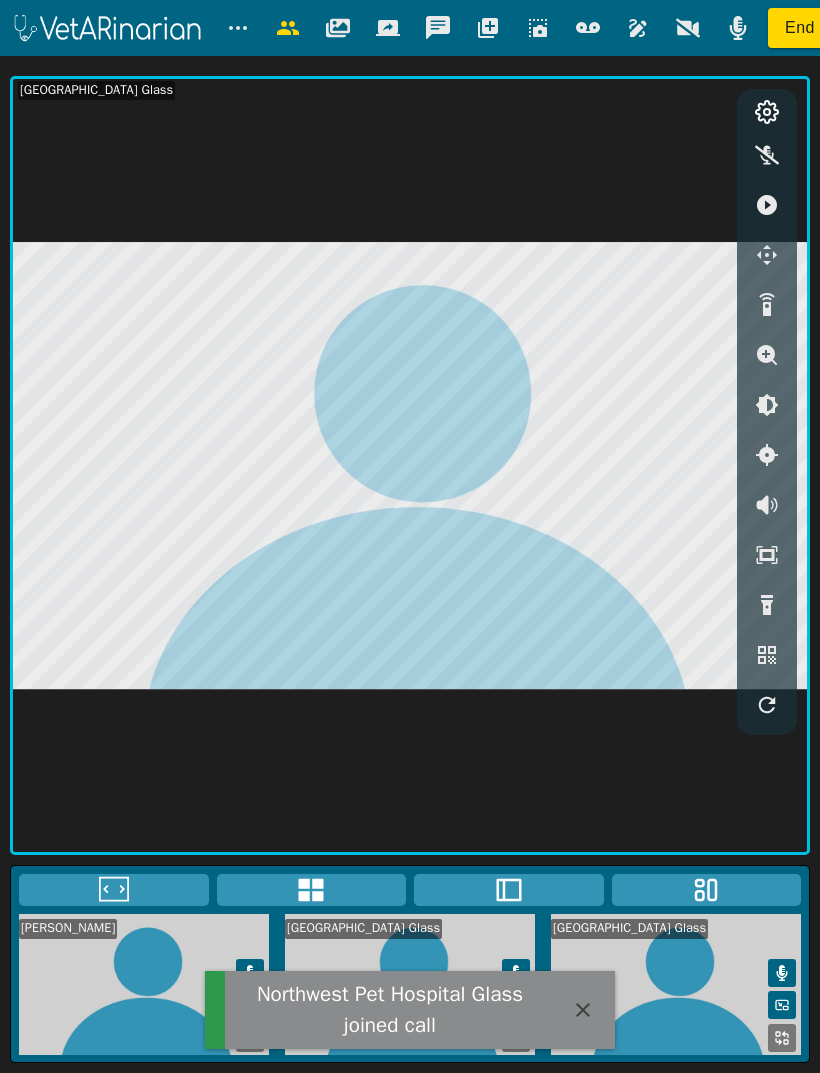 click at bounding box center (676, 984) 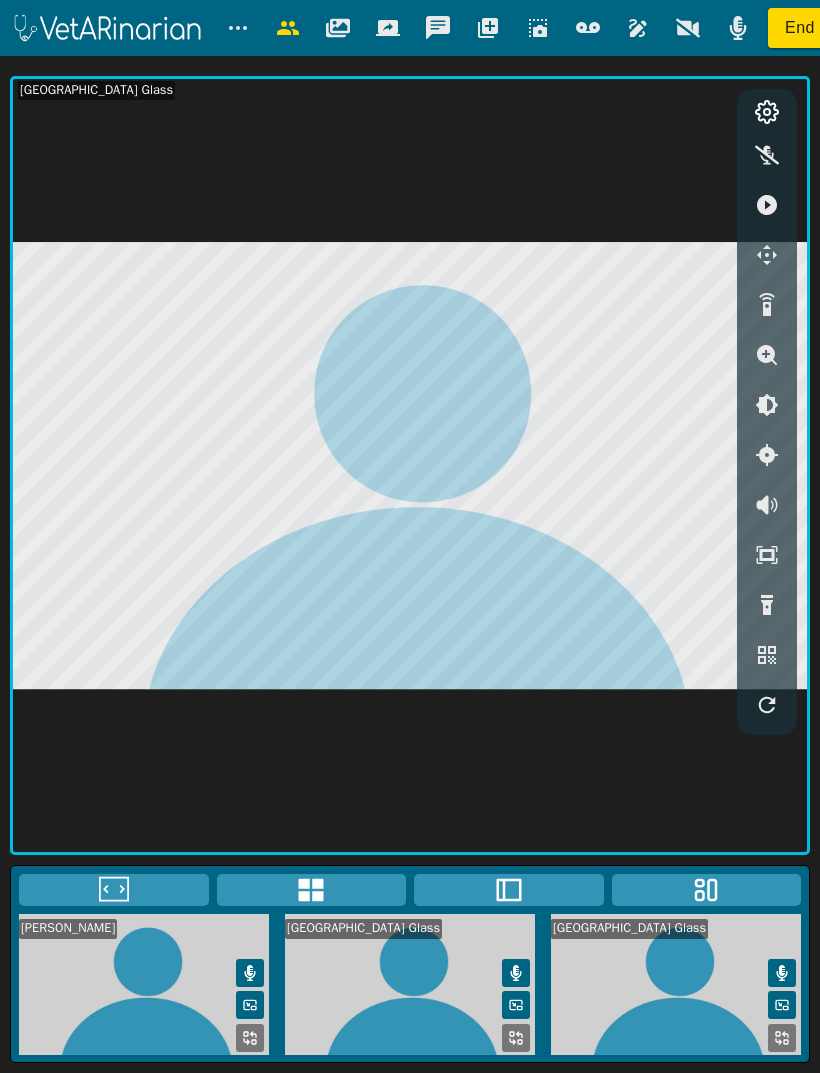 click 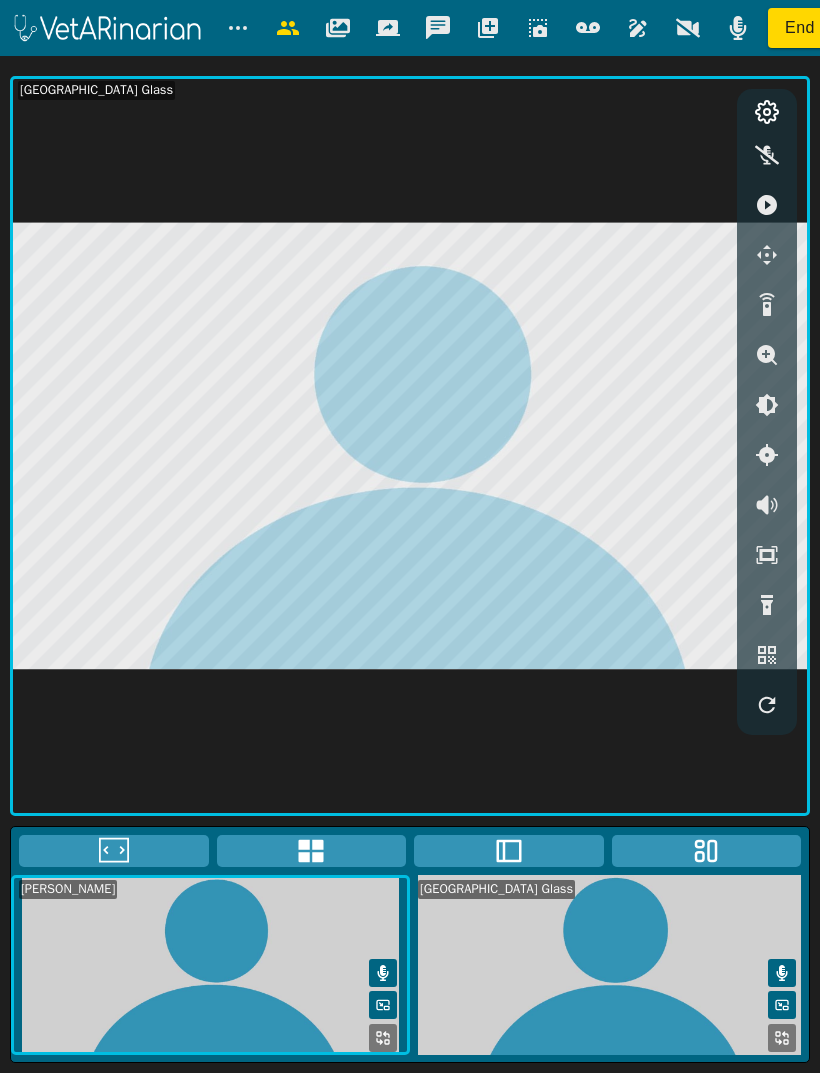 click 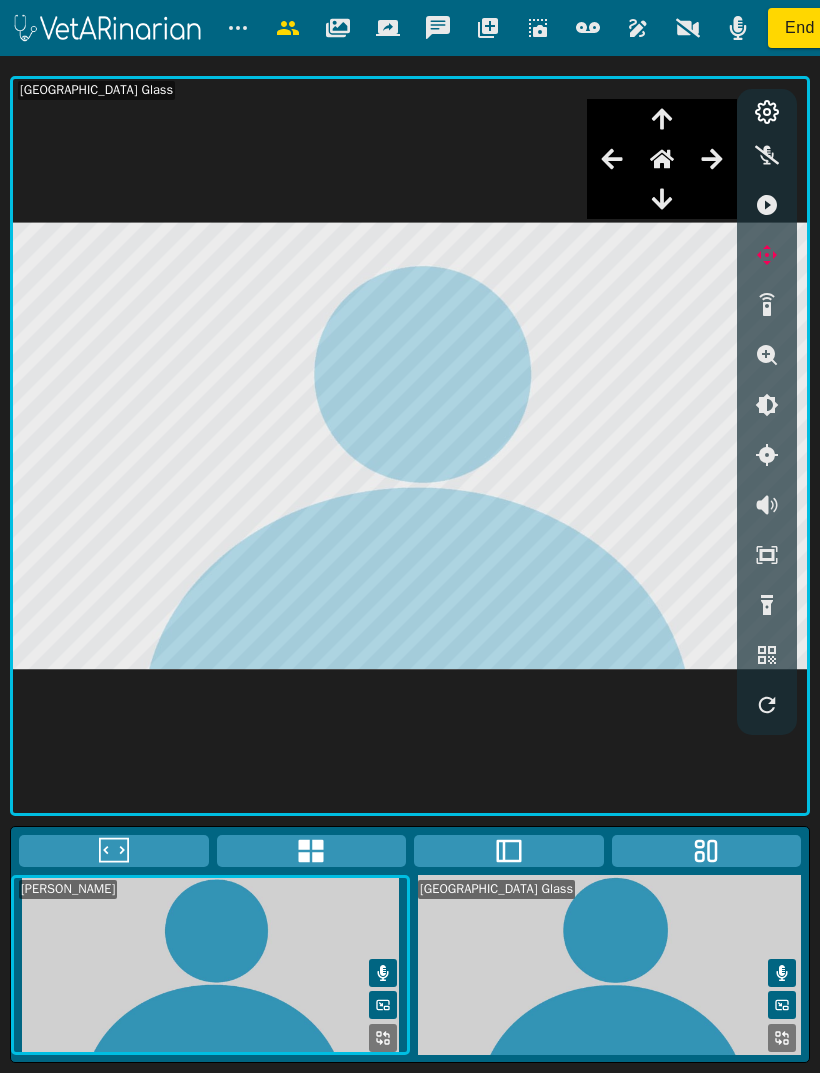 click at bounding box center [767, 255] 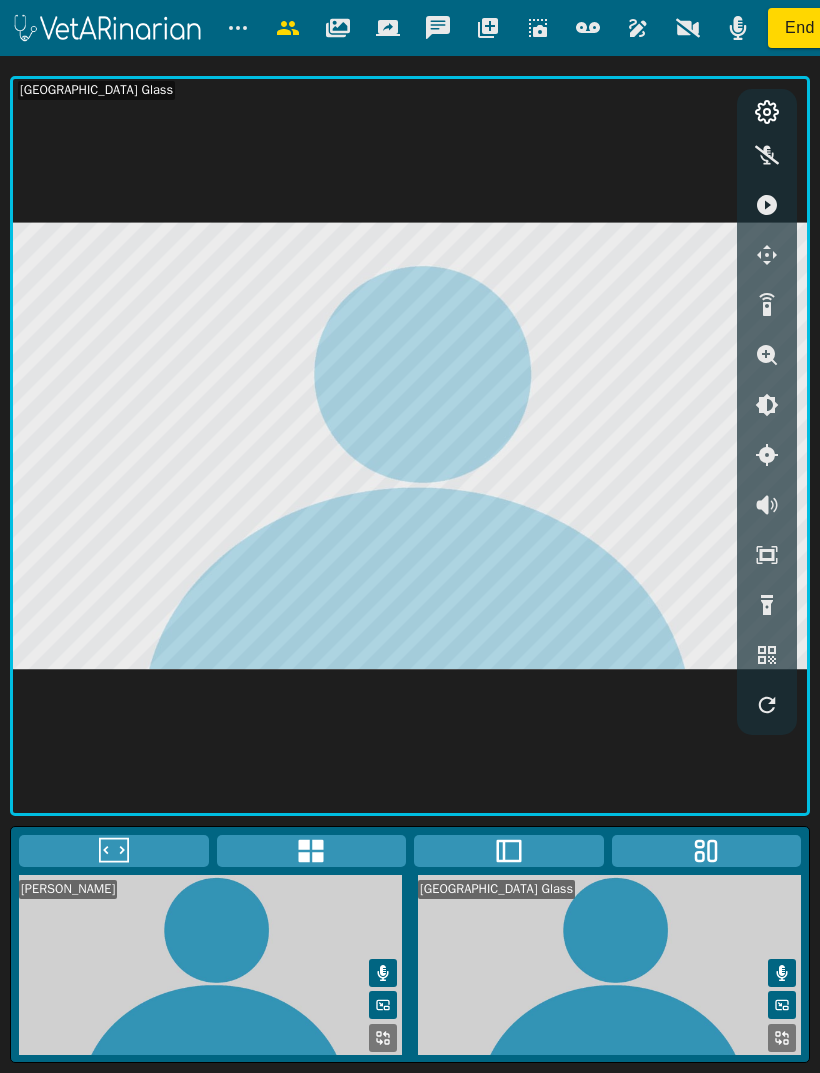 click 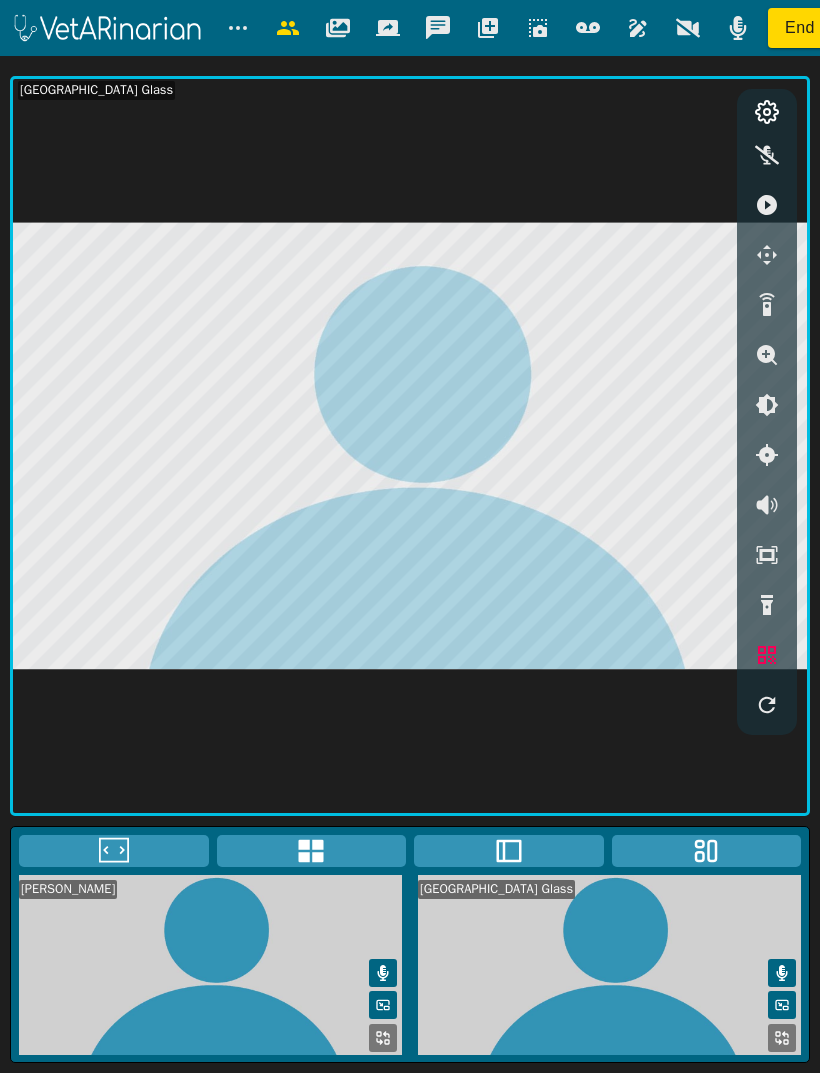 click 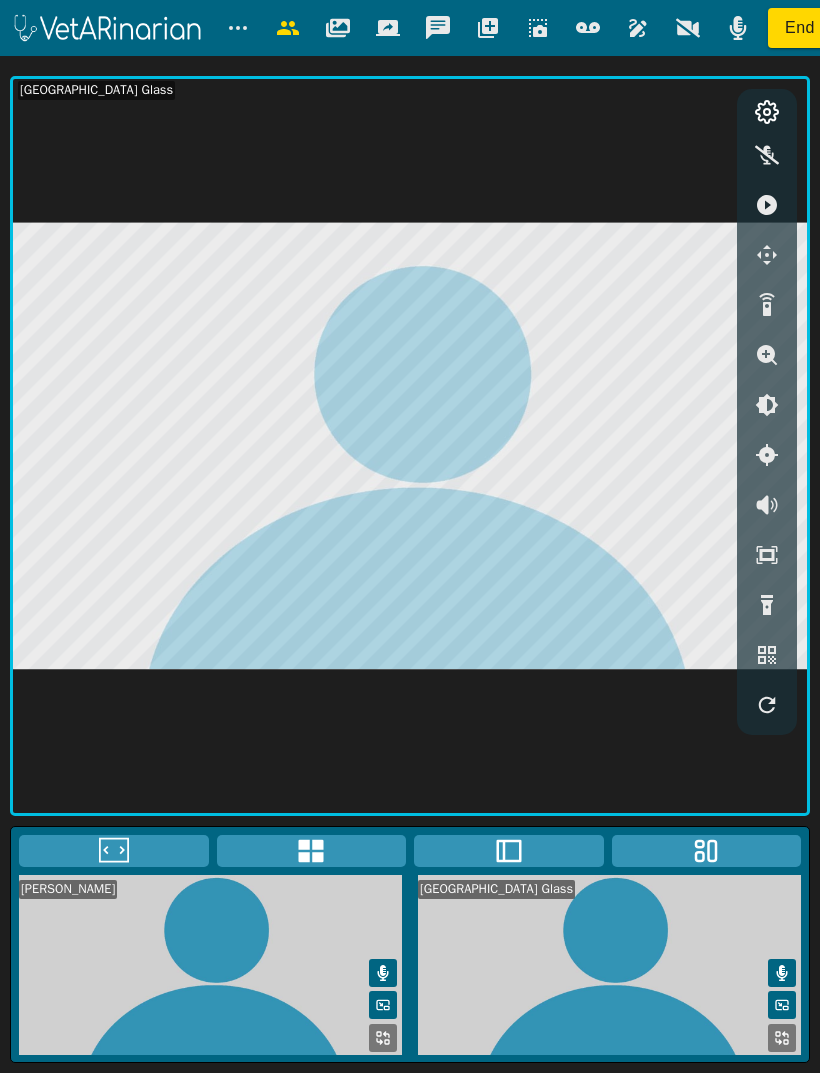 click 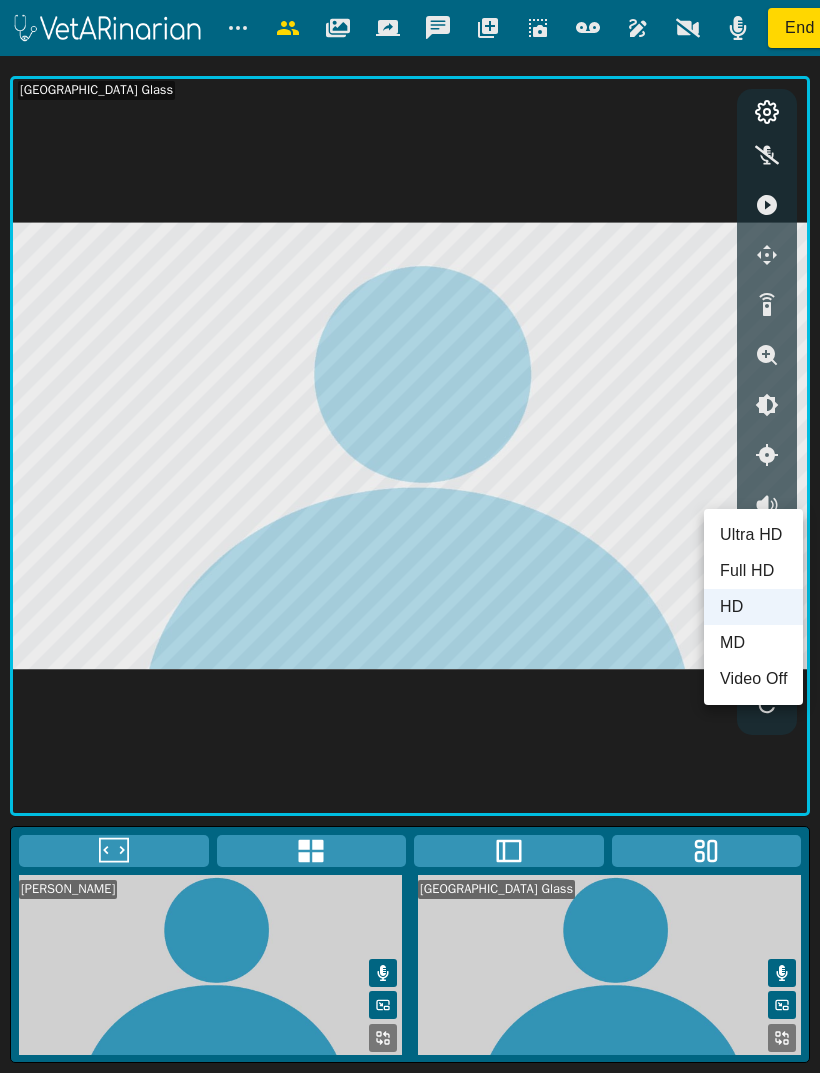click on "HD" at bounding box center (753, 607) 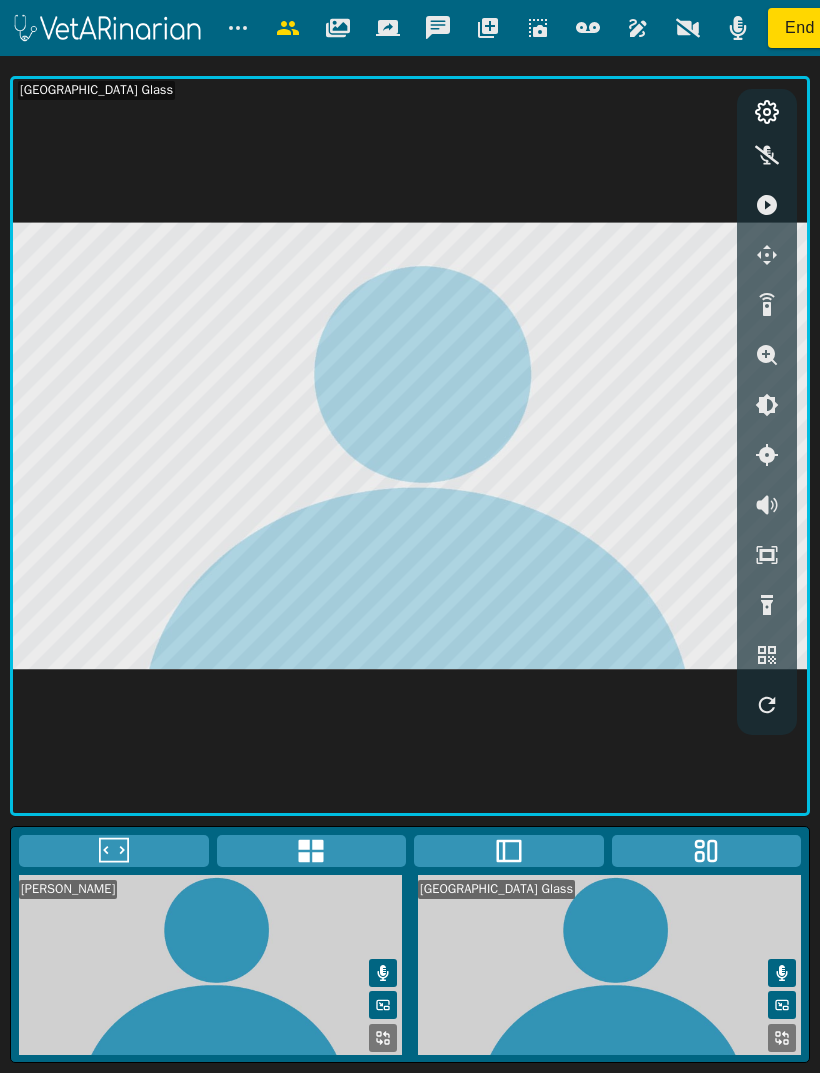 click 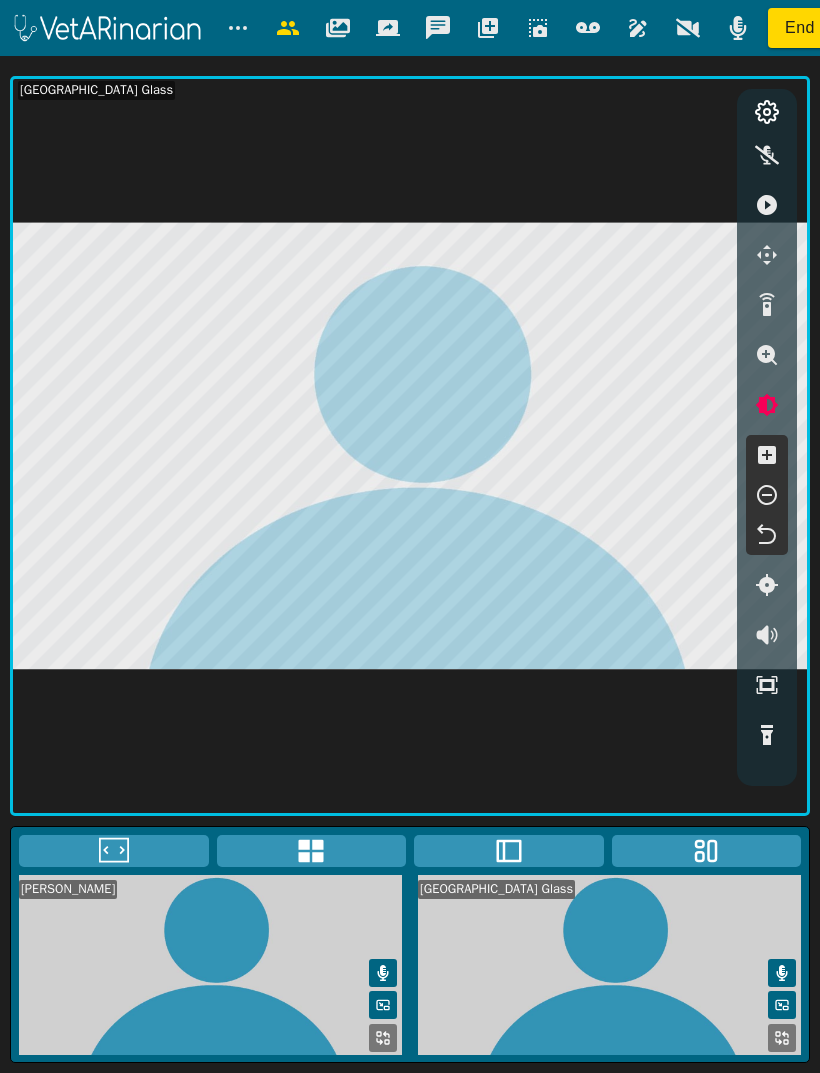 click 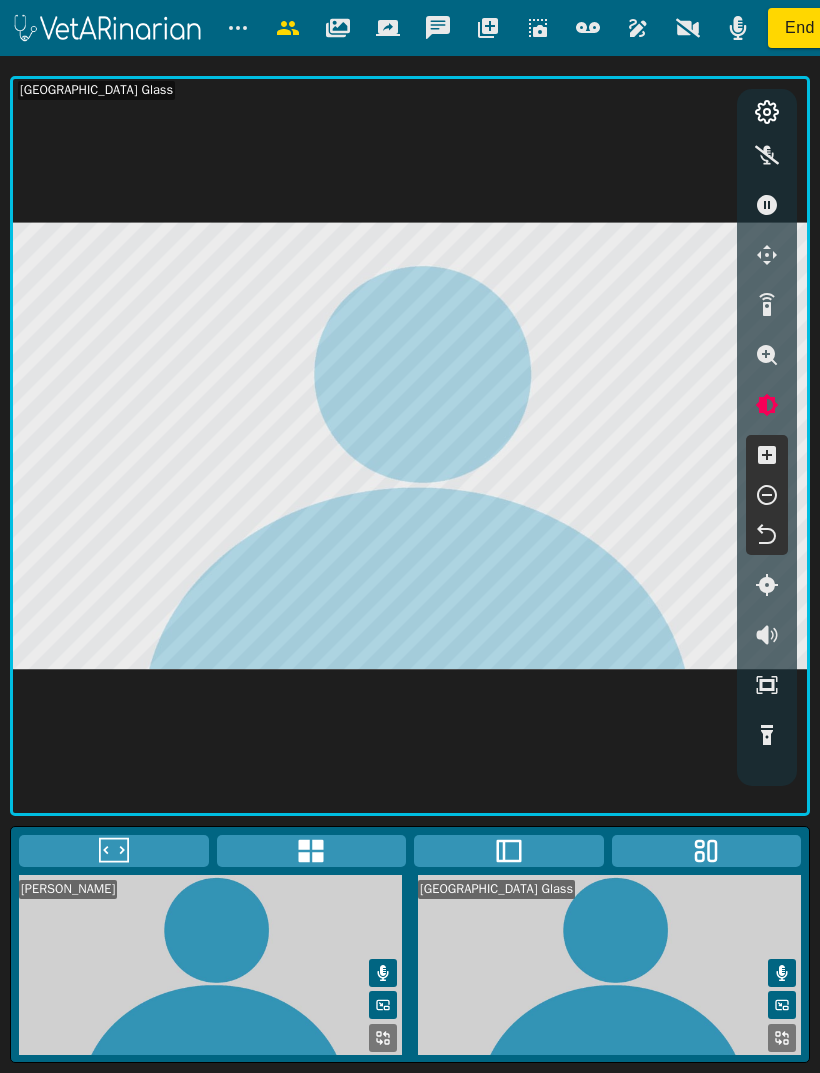 click 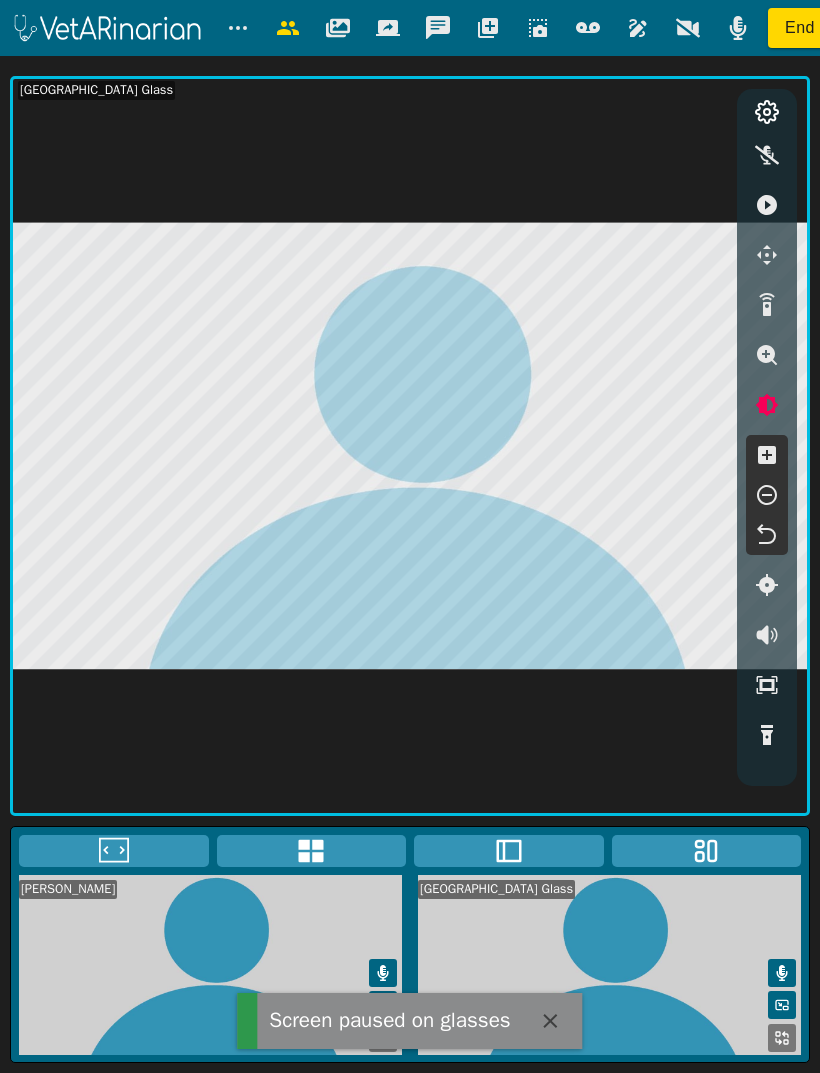 click 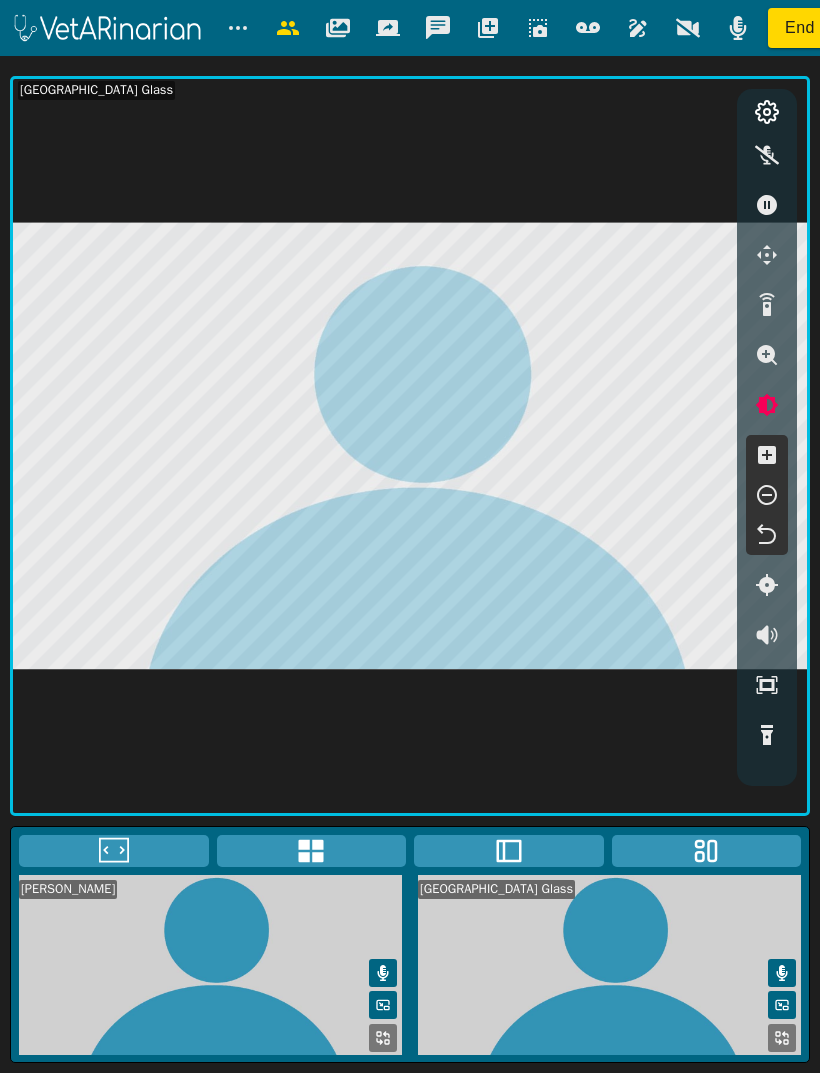 click 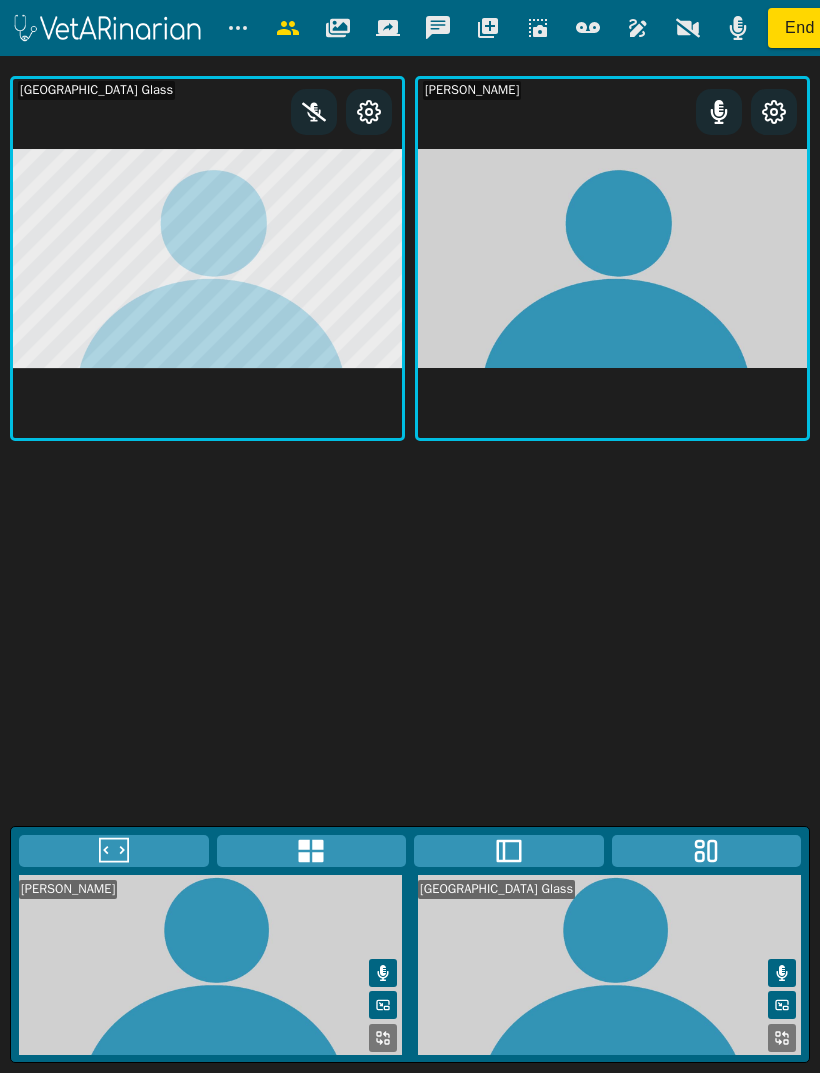 click at bounding box center (509, 851) 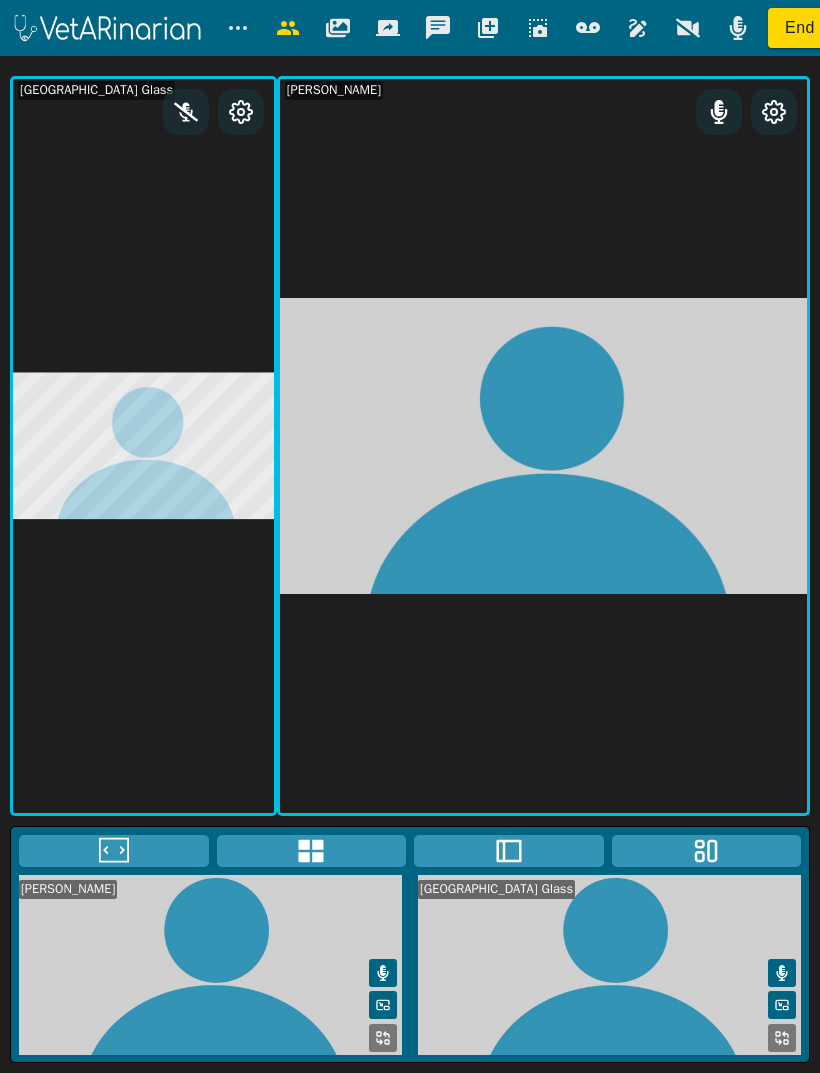 click 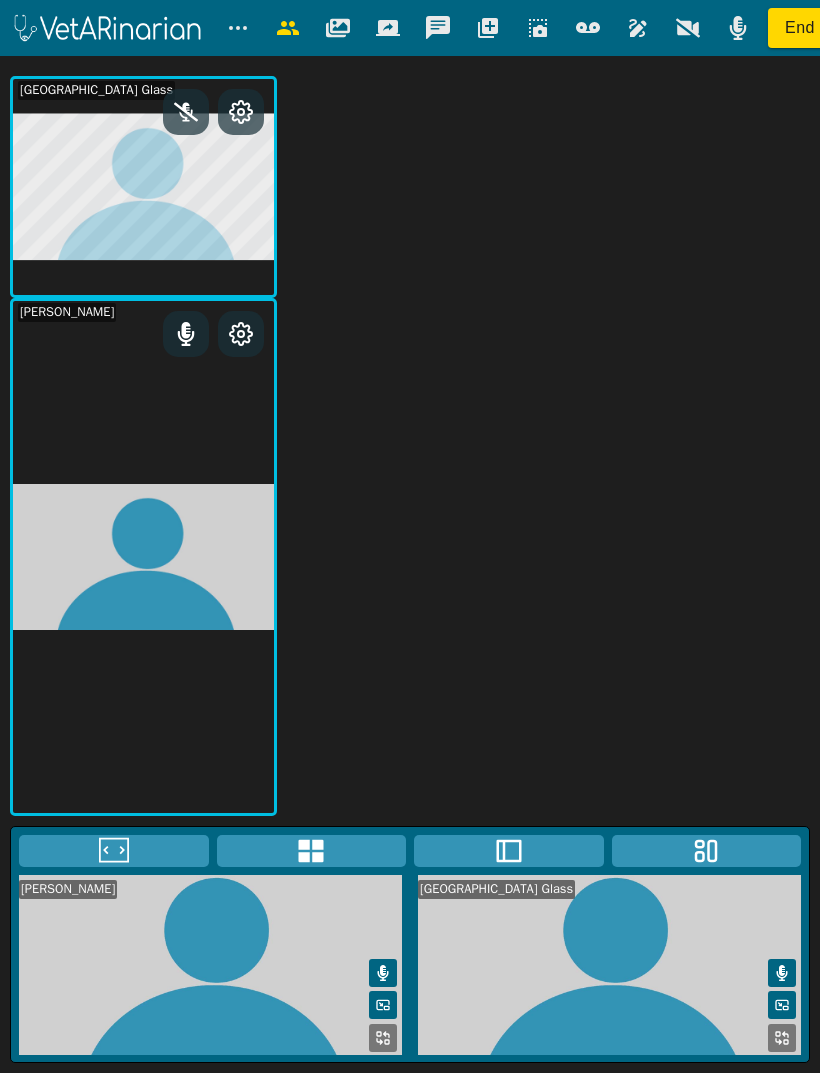 click at bounding box center (707, 851) 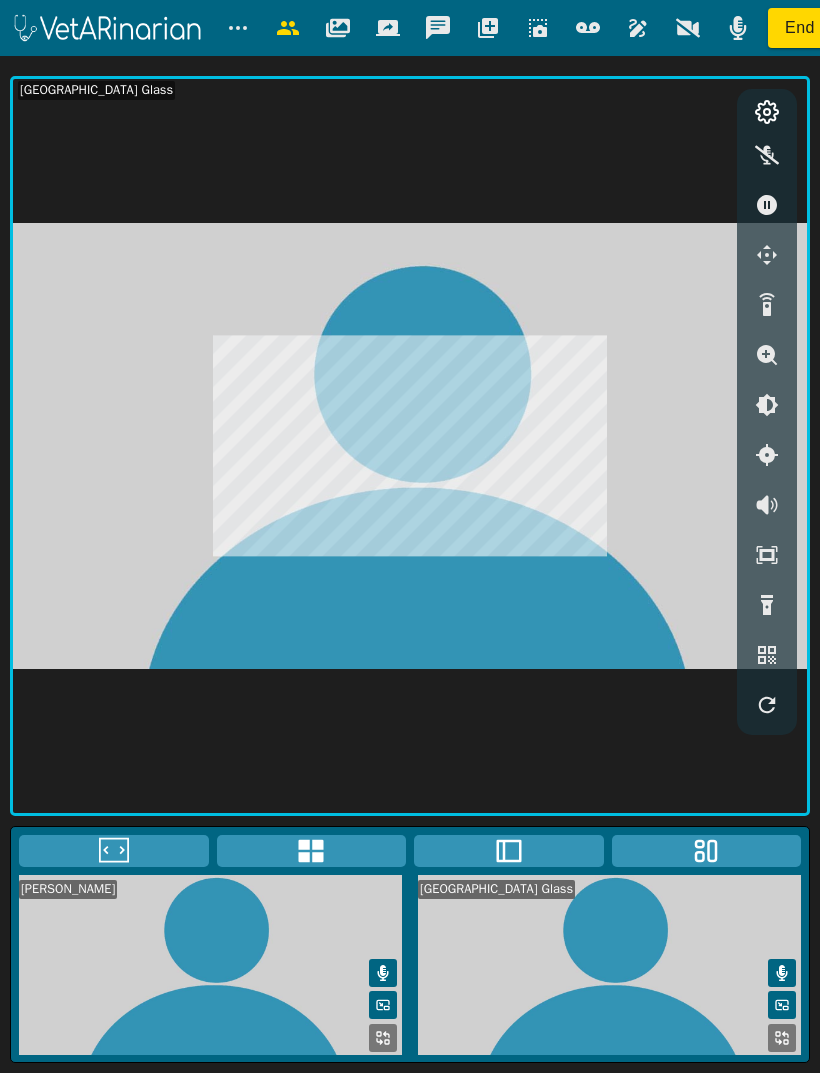 click 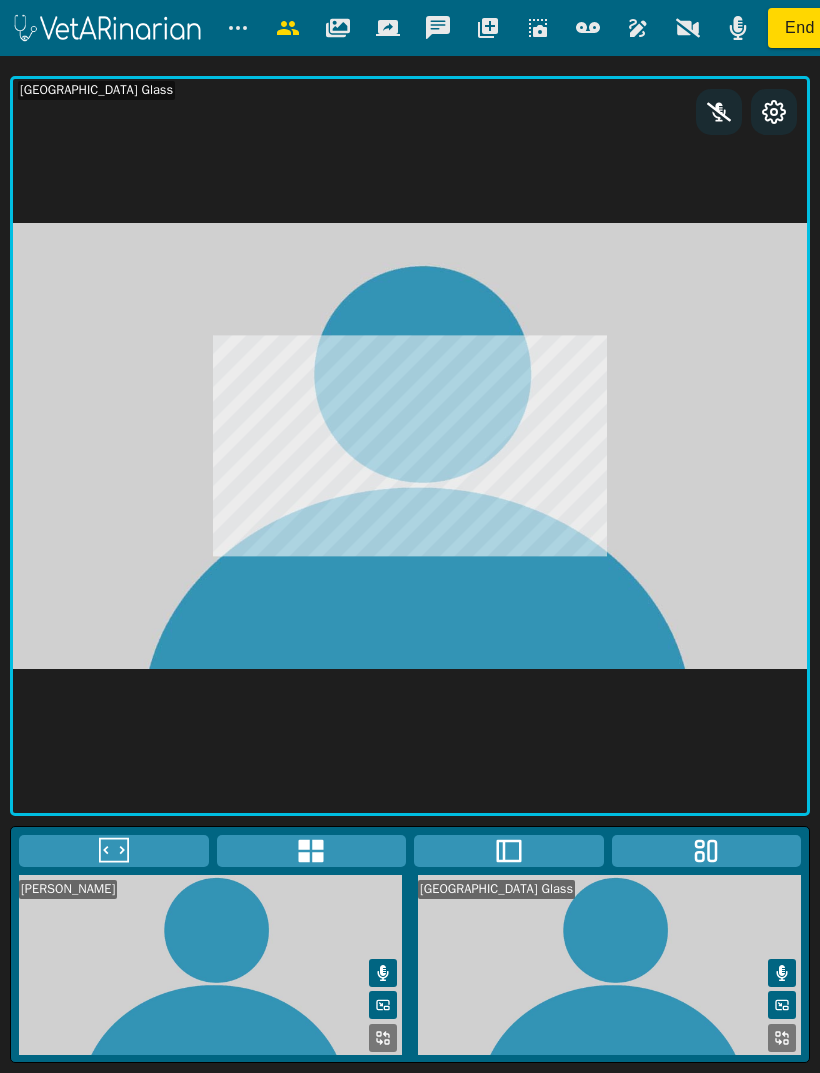 click 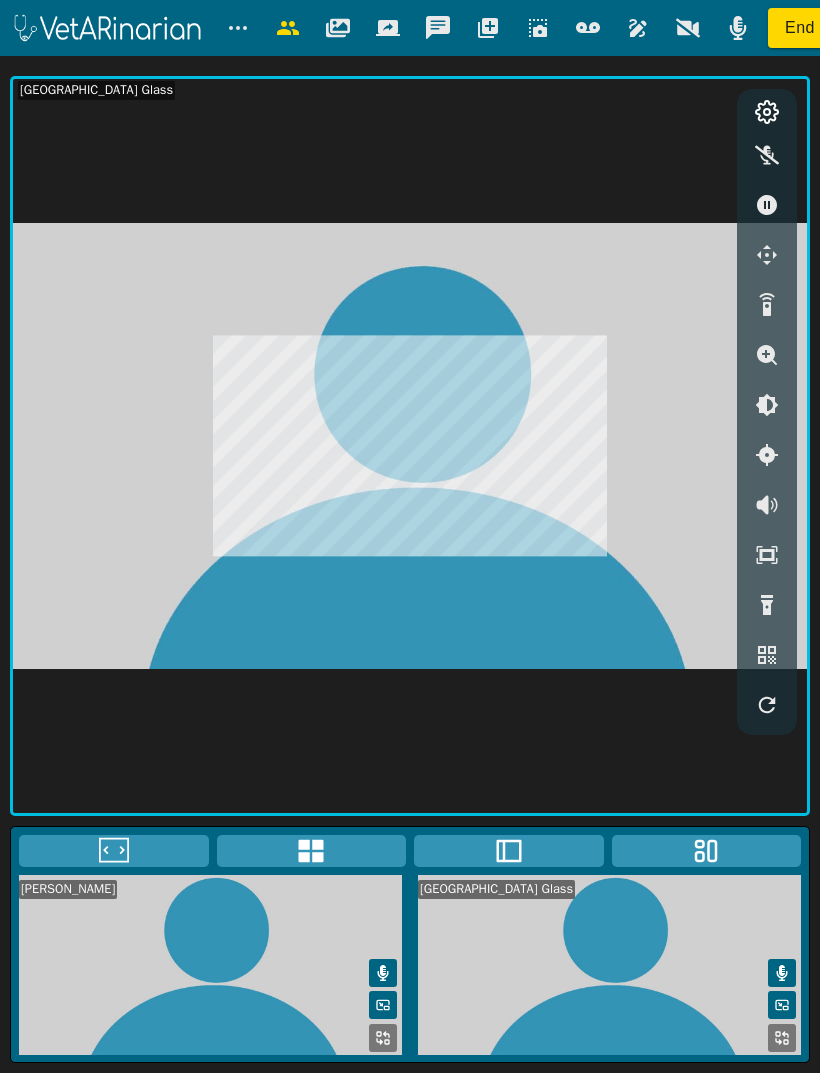 click at bounding box center (609, 965) 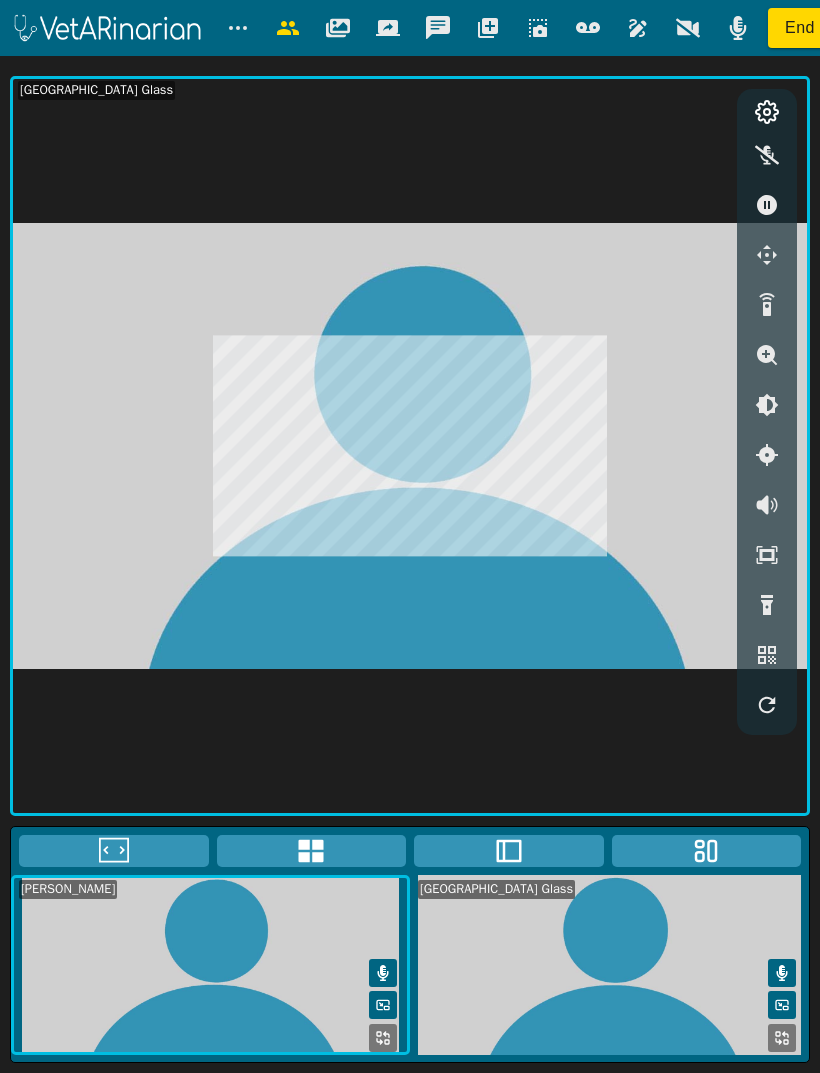click 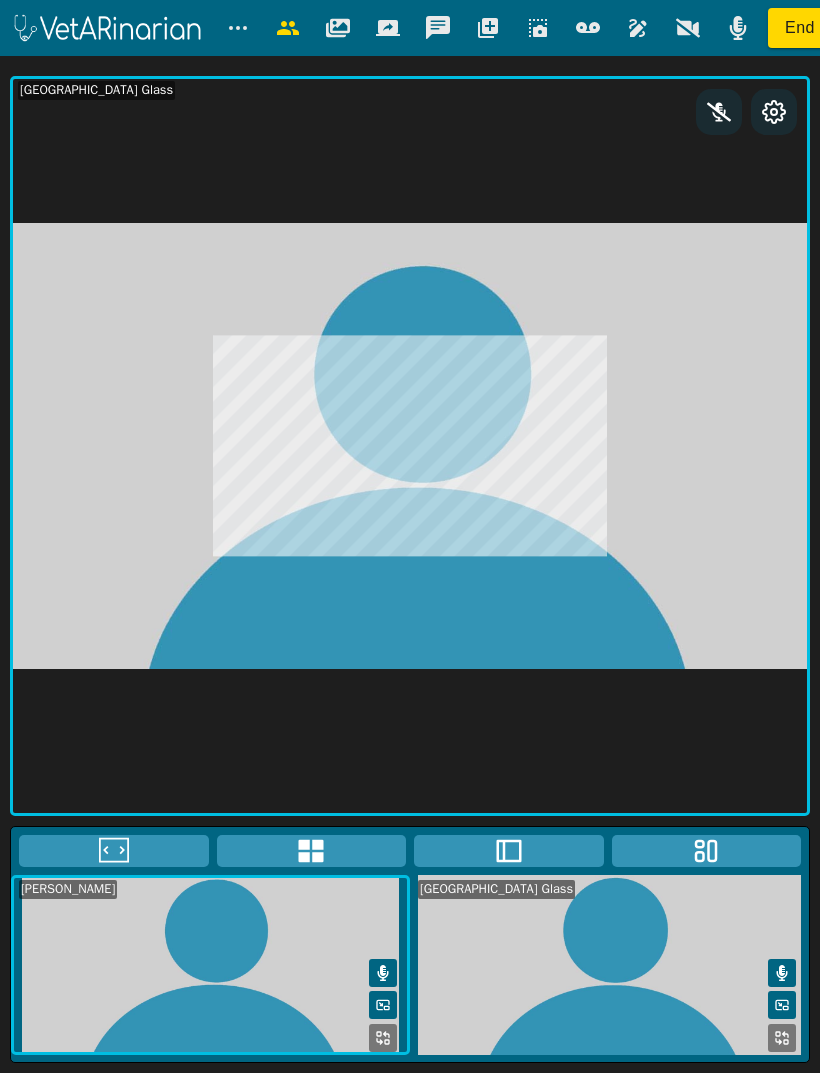 click 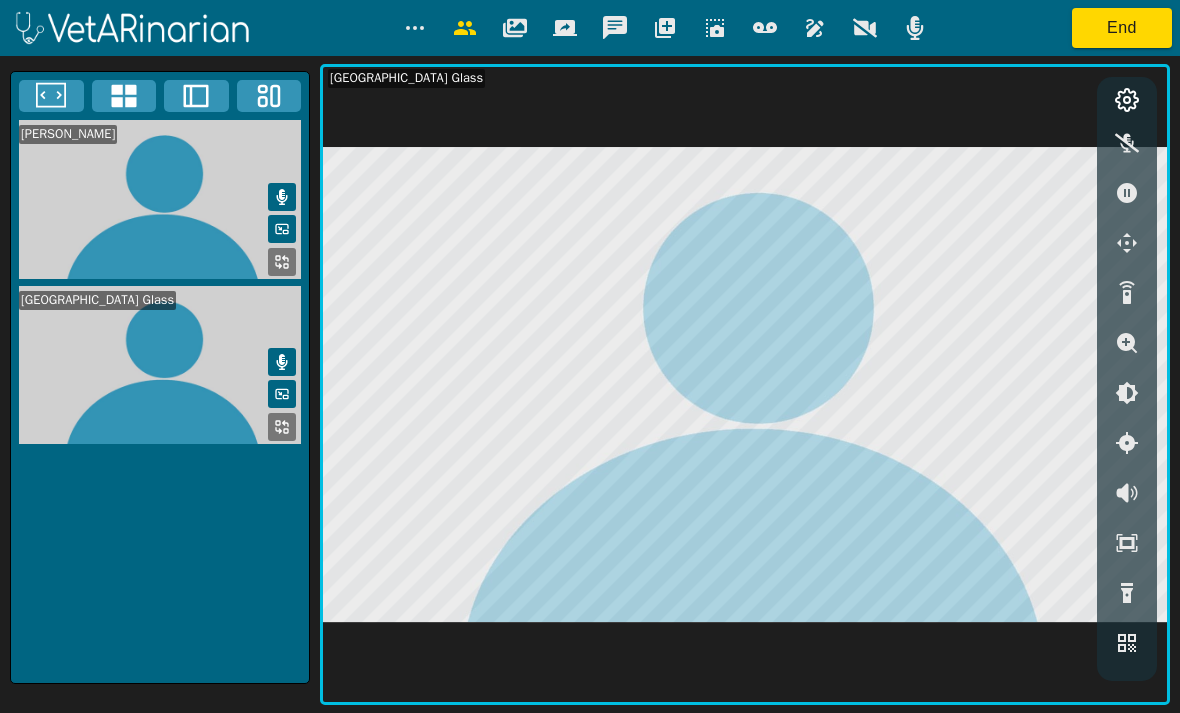 click 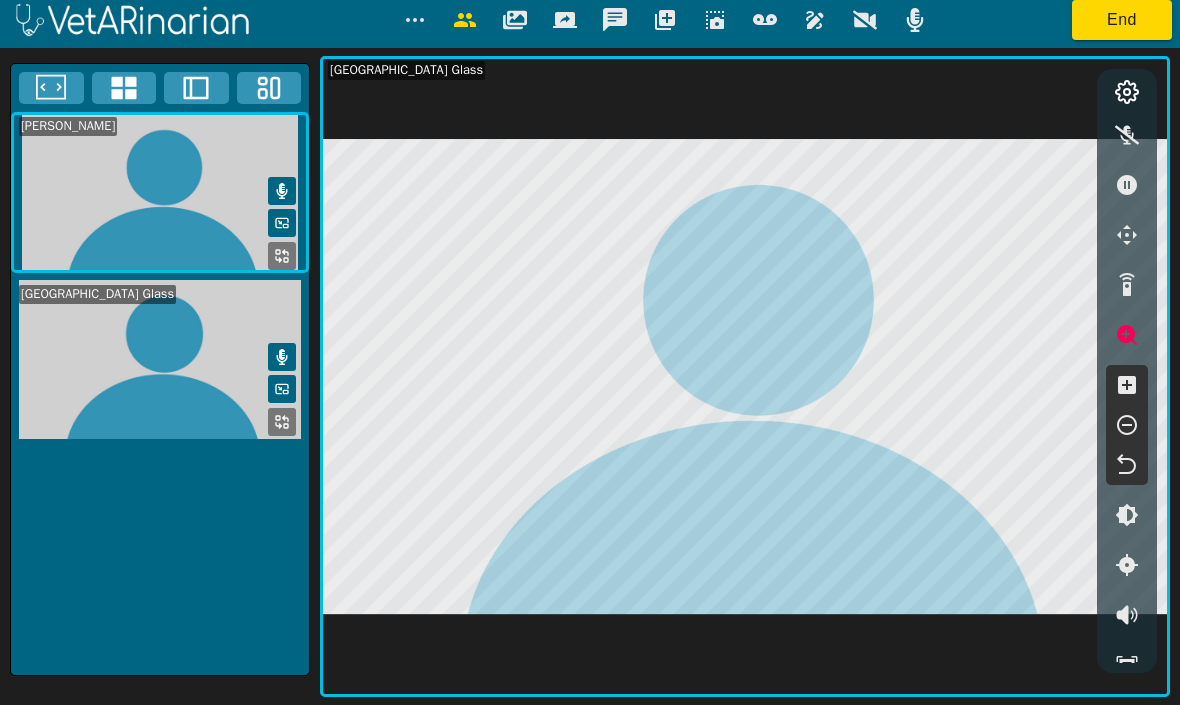 scroll, scrollTop: 51, scrollLeft: 0, axis: vertical 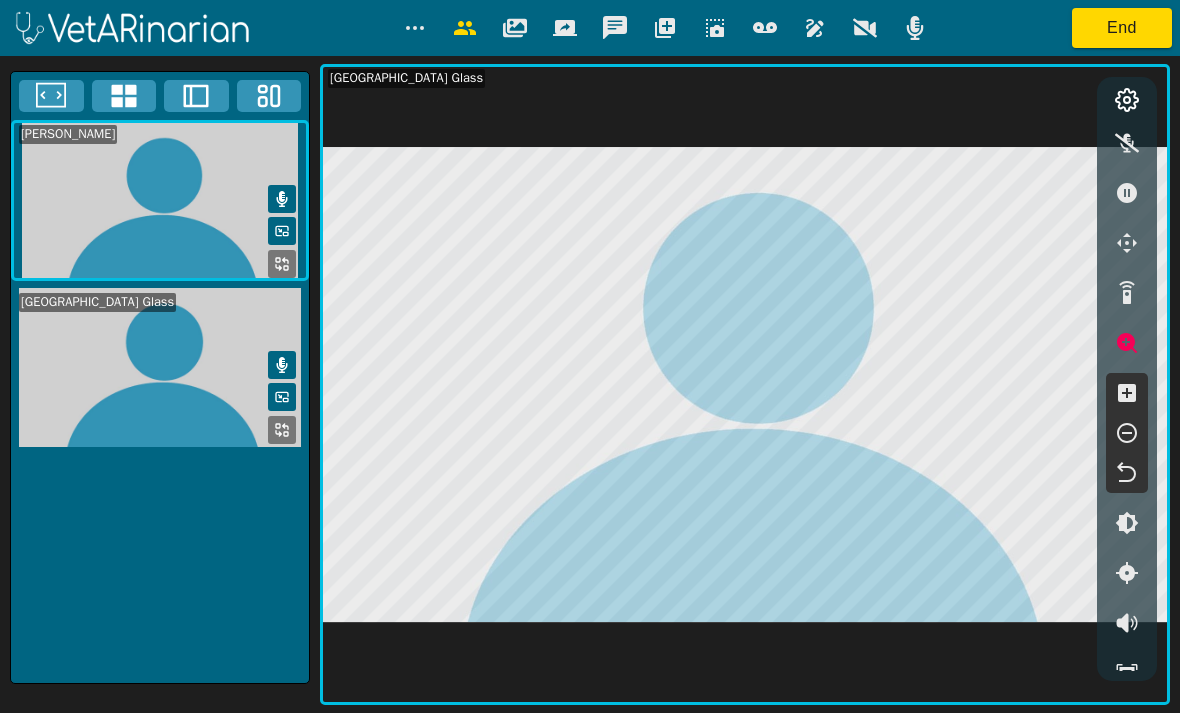 click 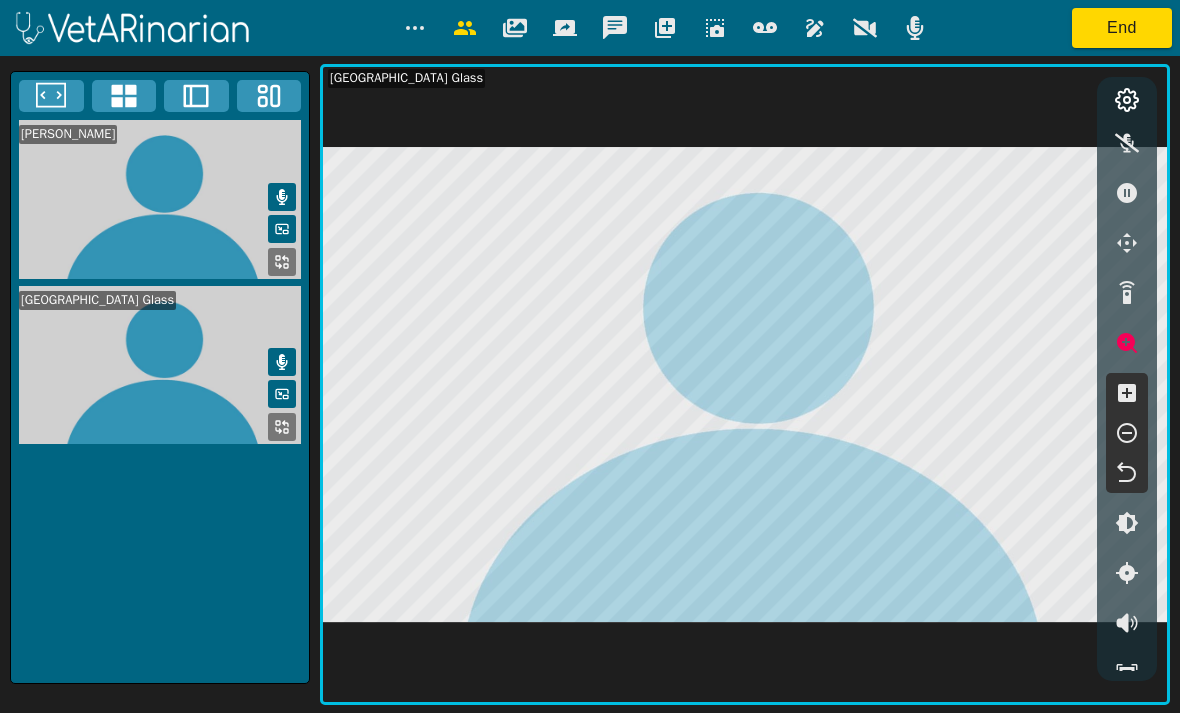 click 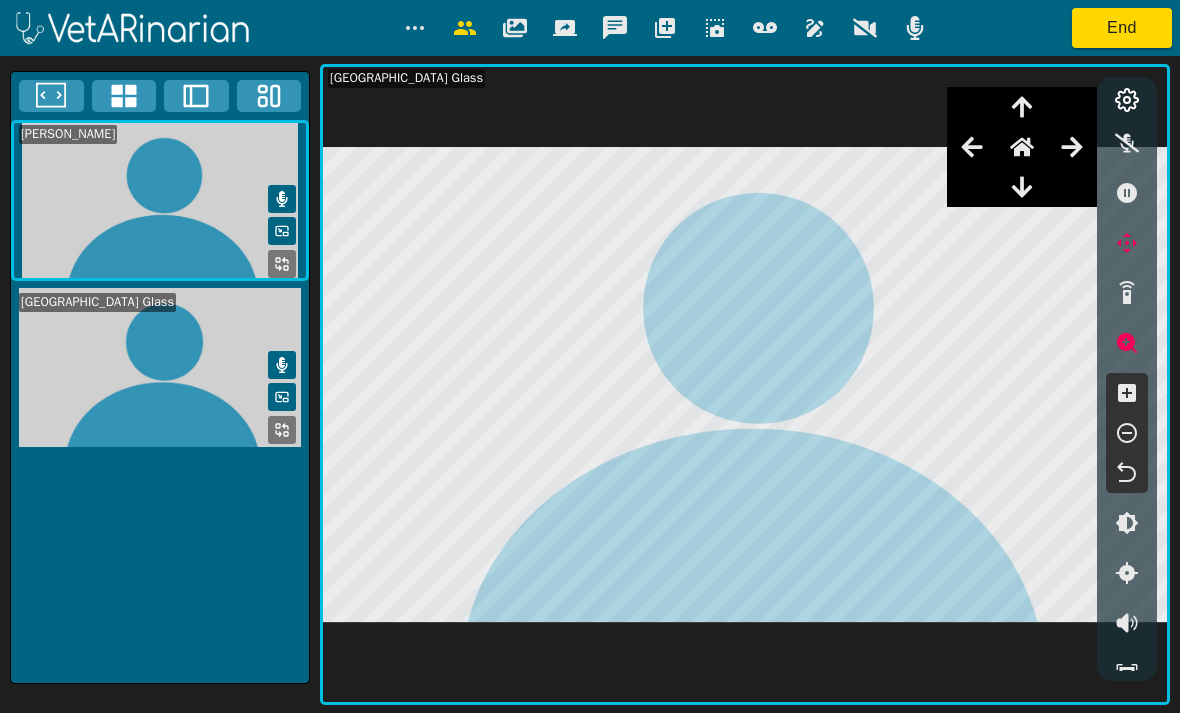 click 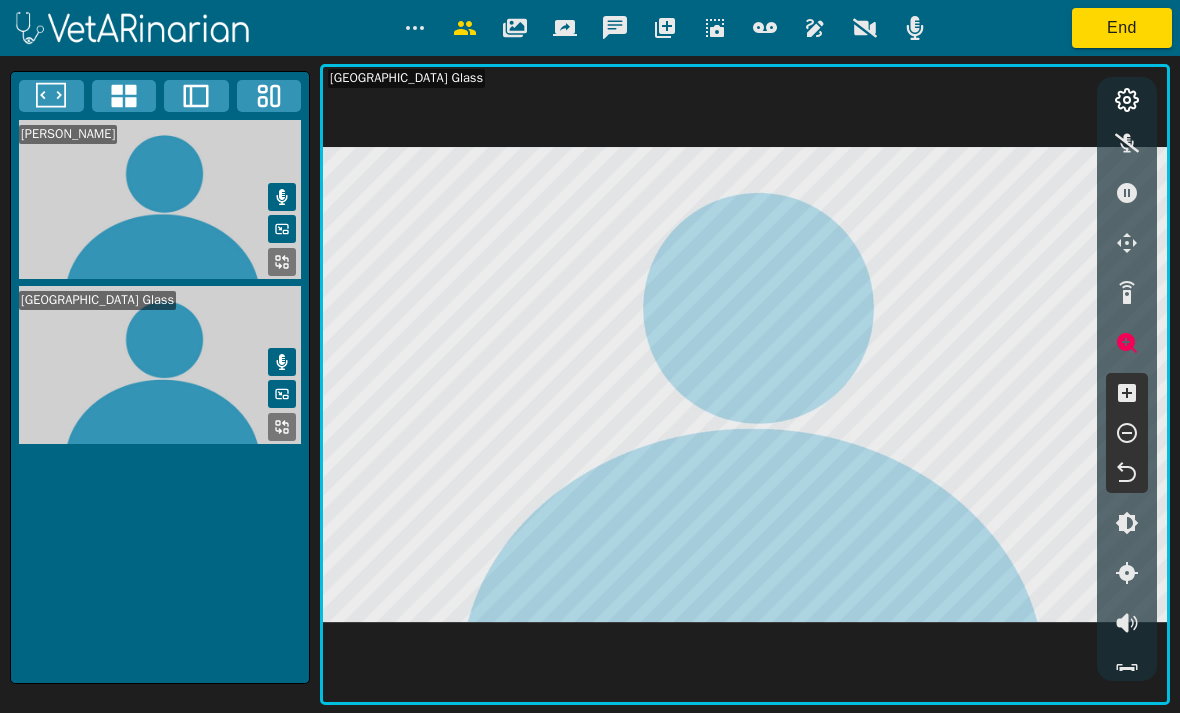 click 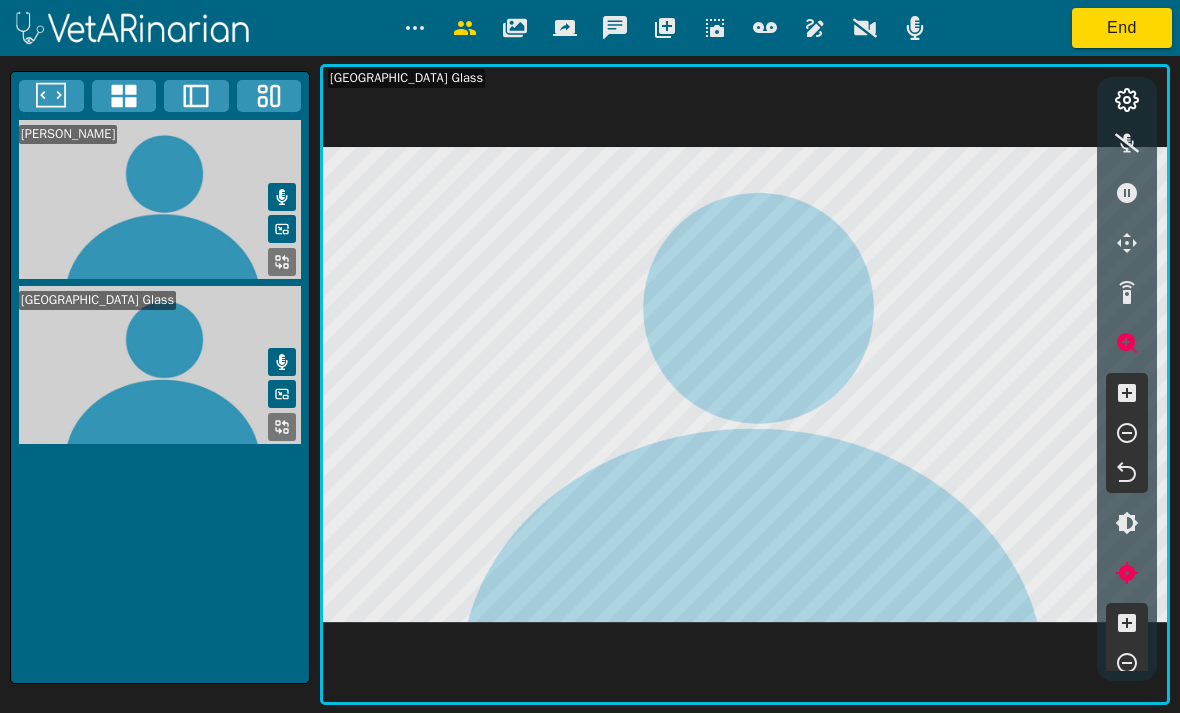 click 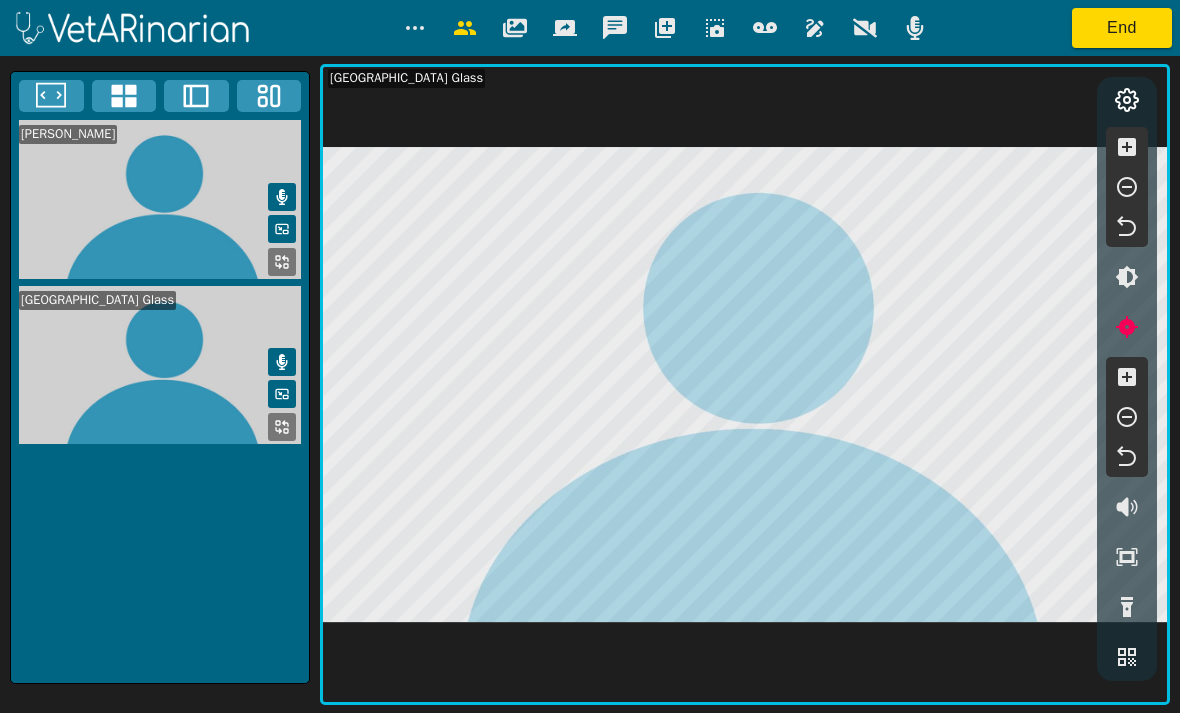 scroll, scrollTop: 245, scrollLeft: 0, axis: vertical 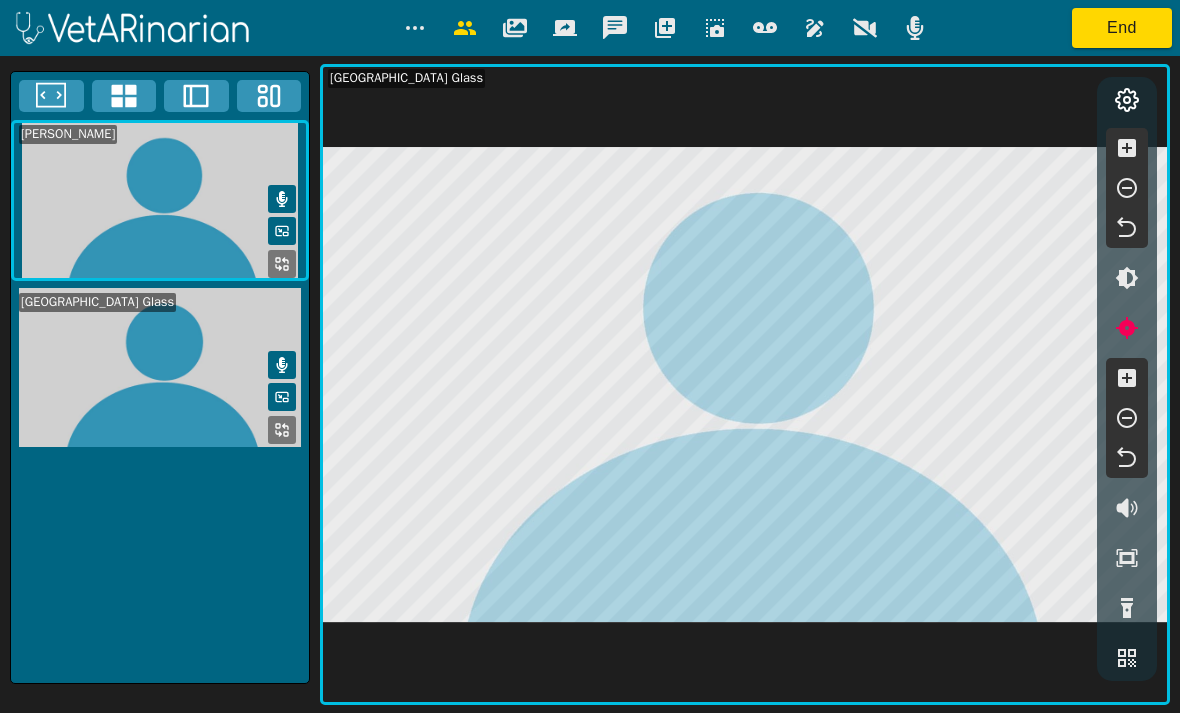 click 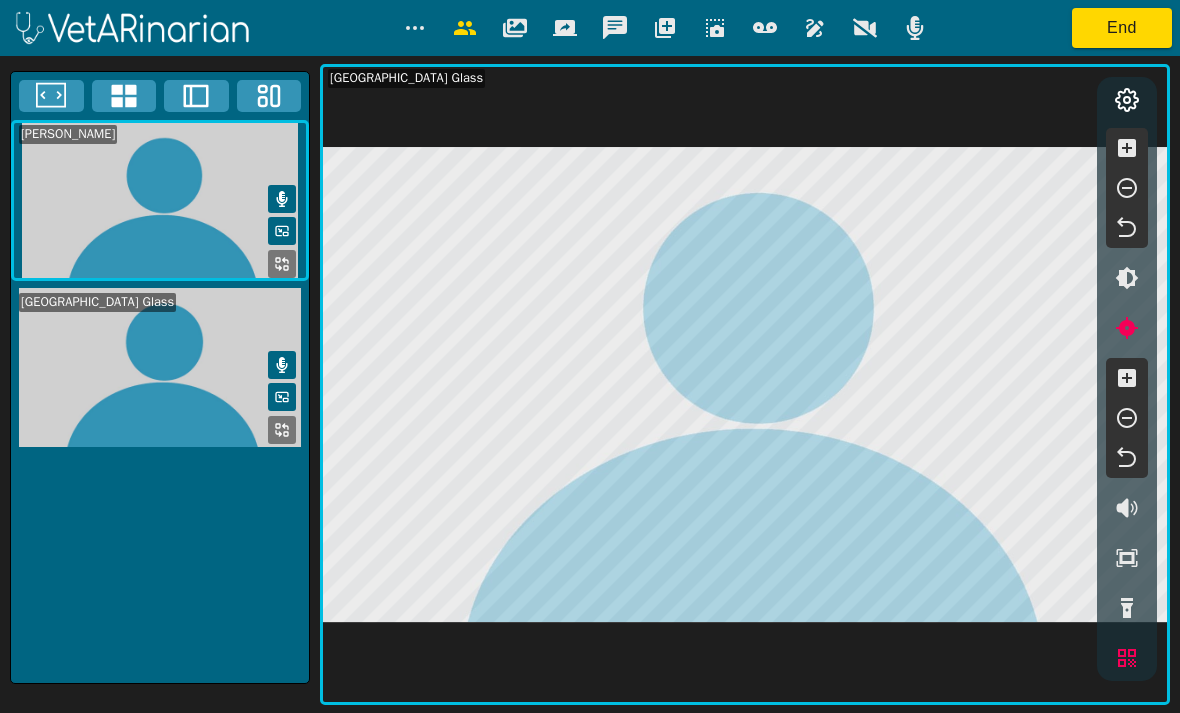 click 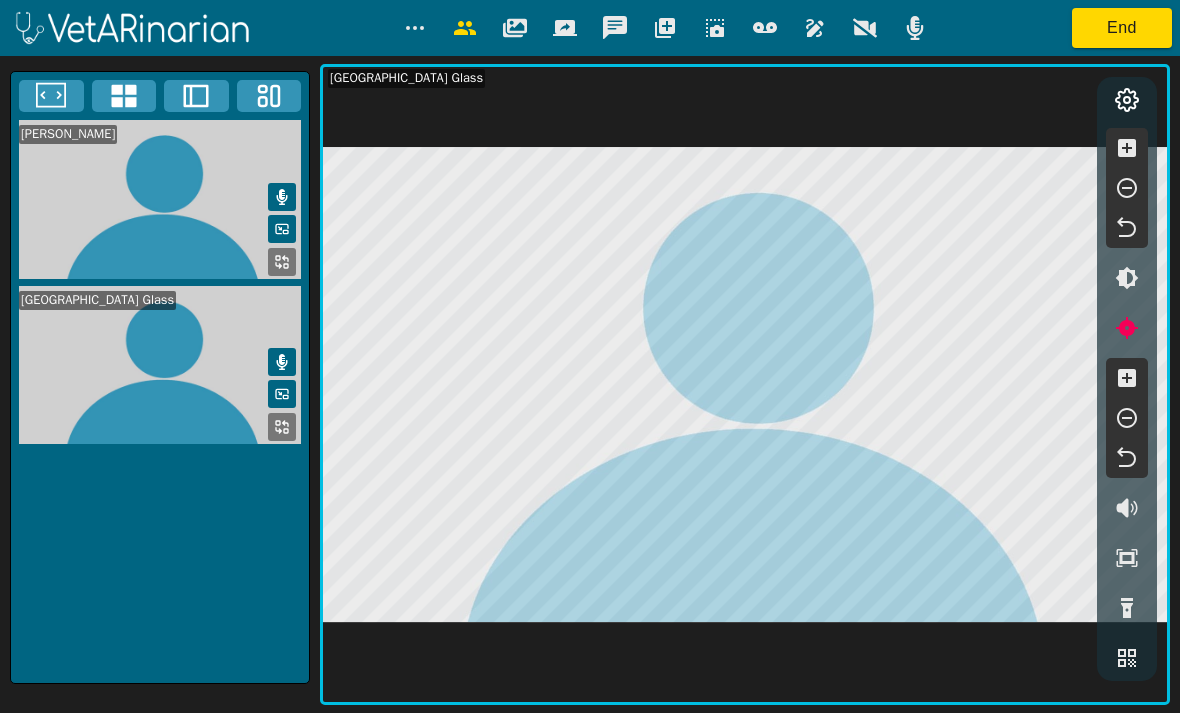 click 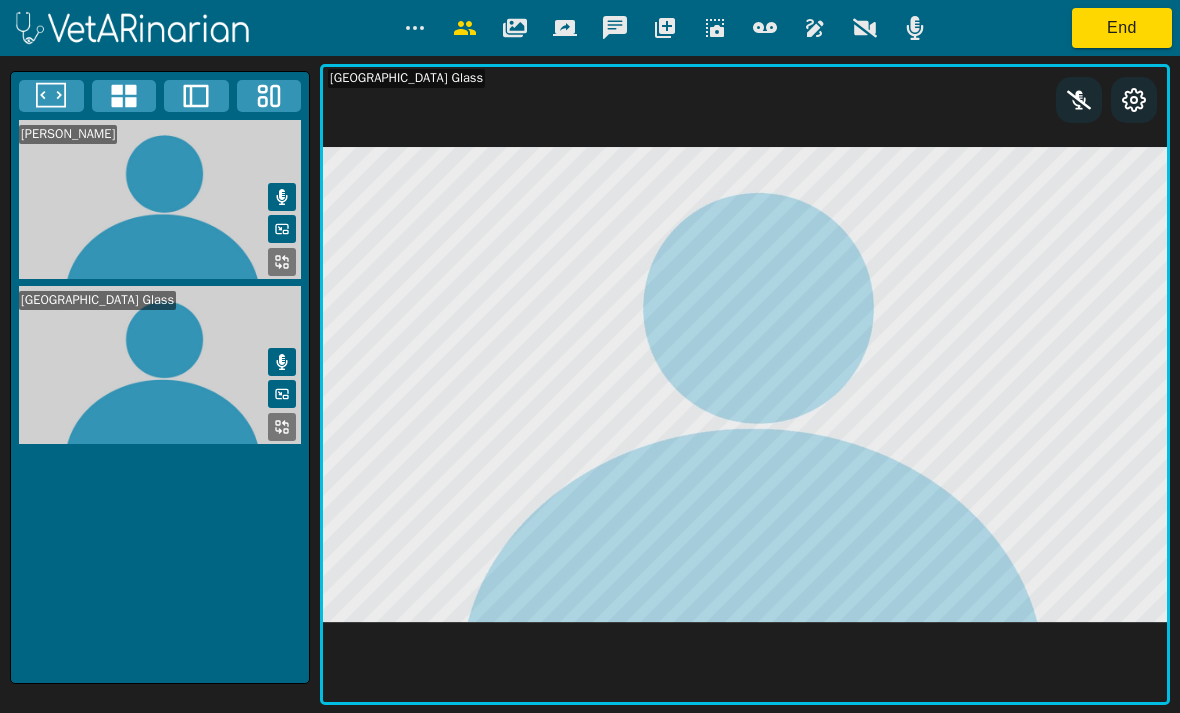 click 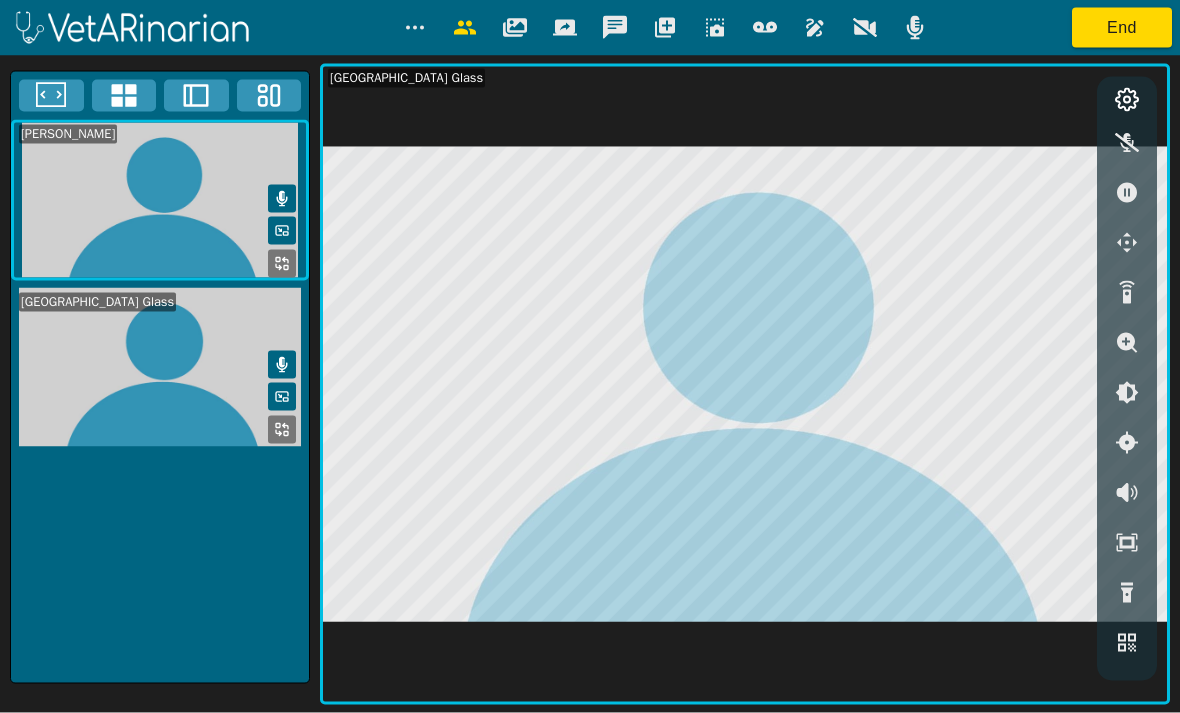 scroll, scrollTop: 48, scrollLeft: 0, axis: vertical 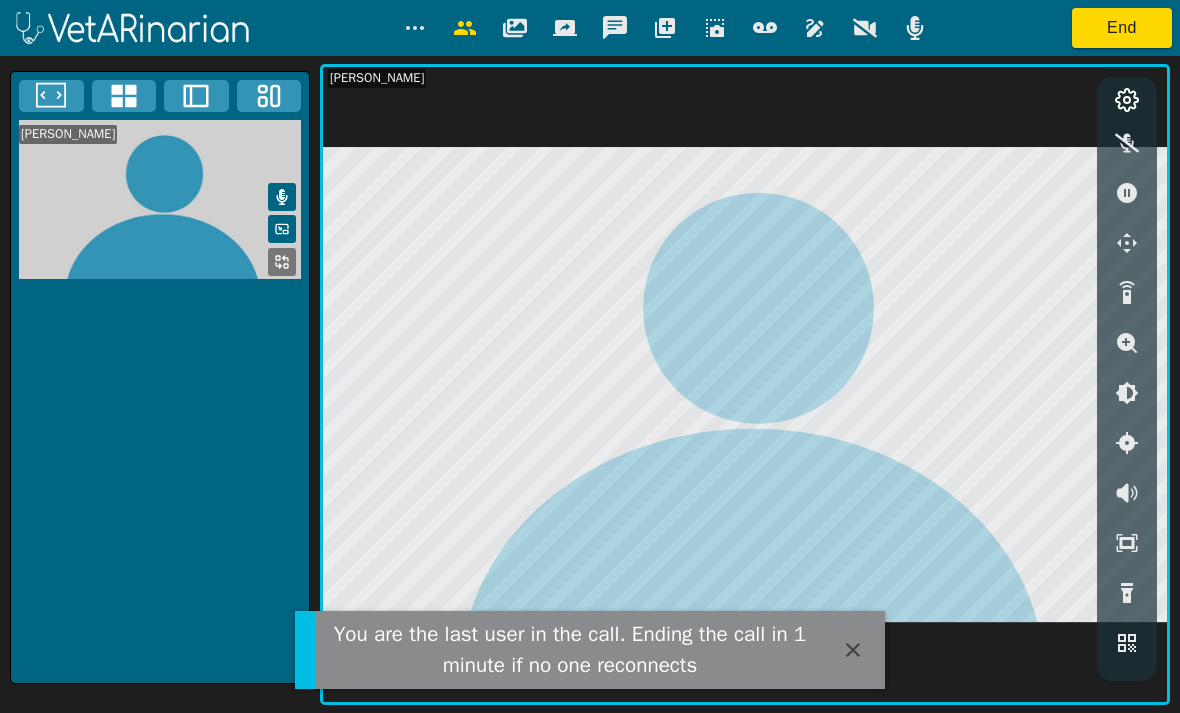click 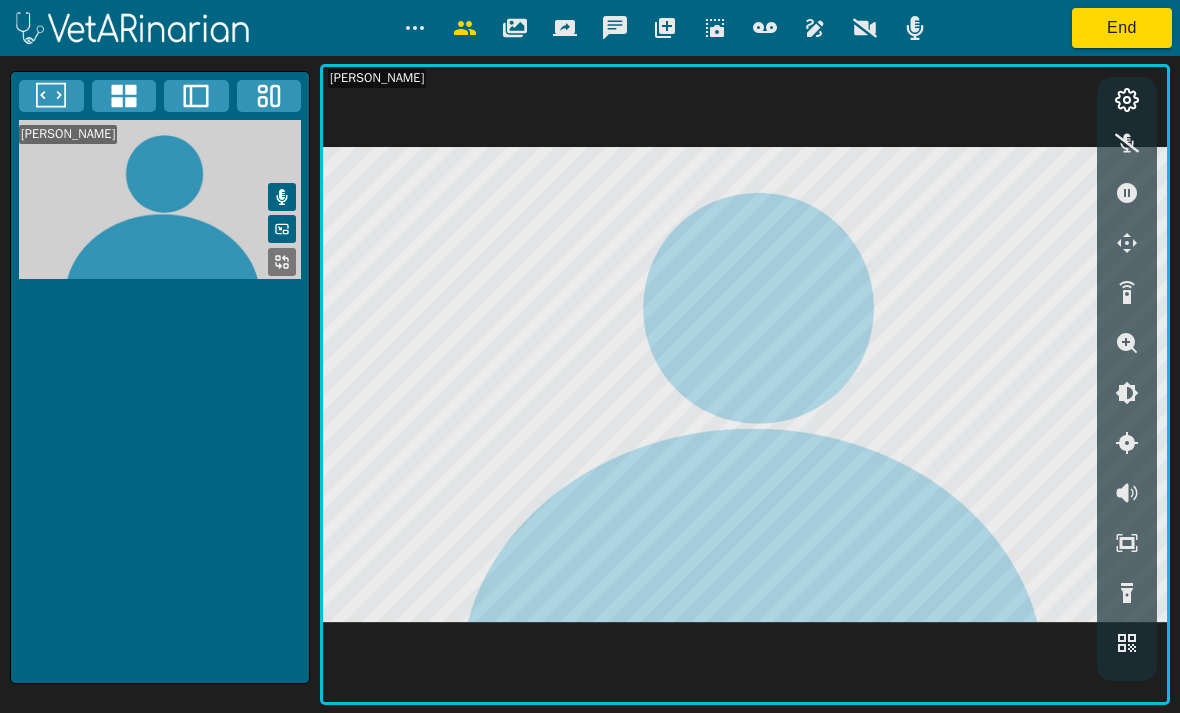 click 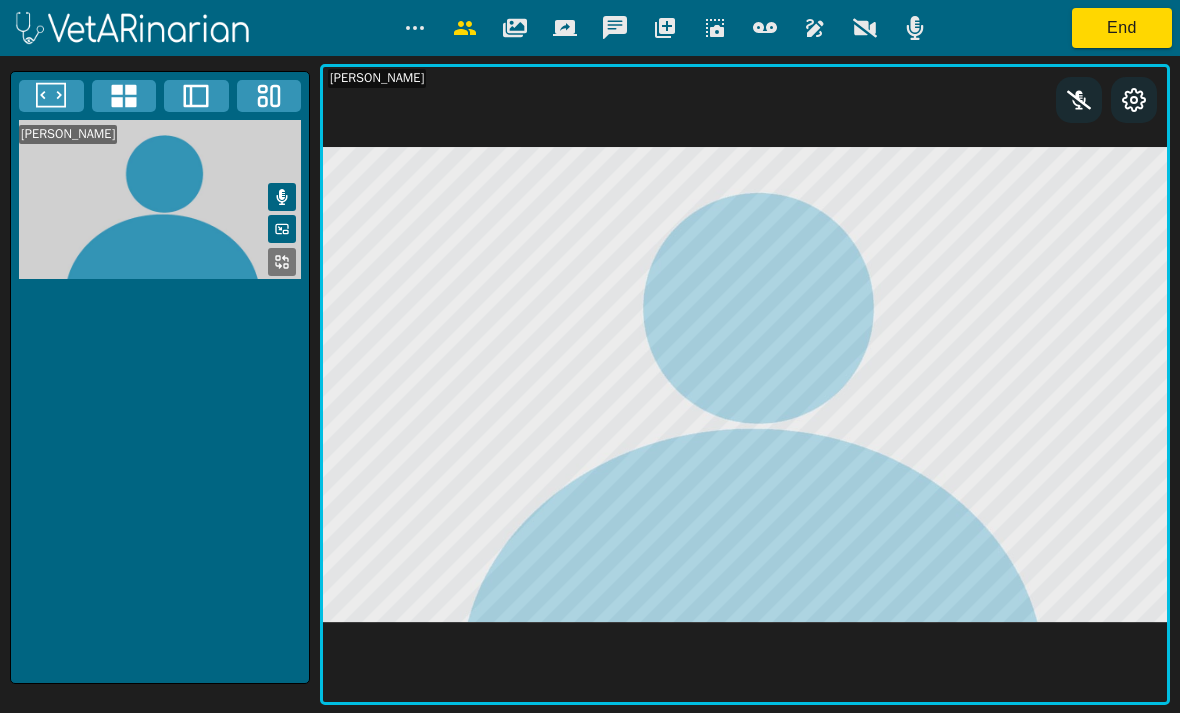 click 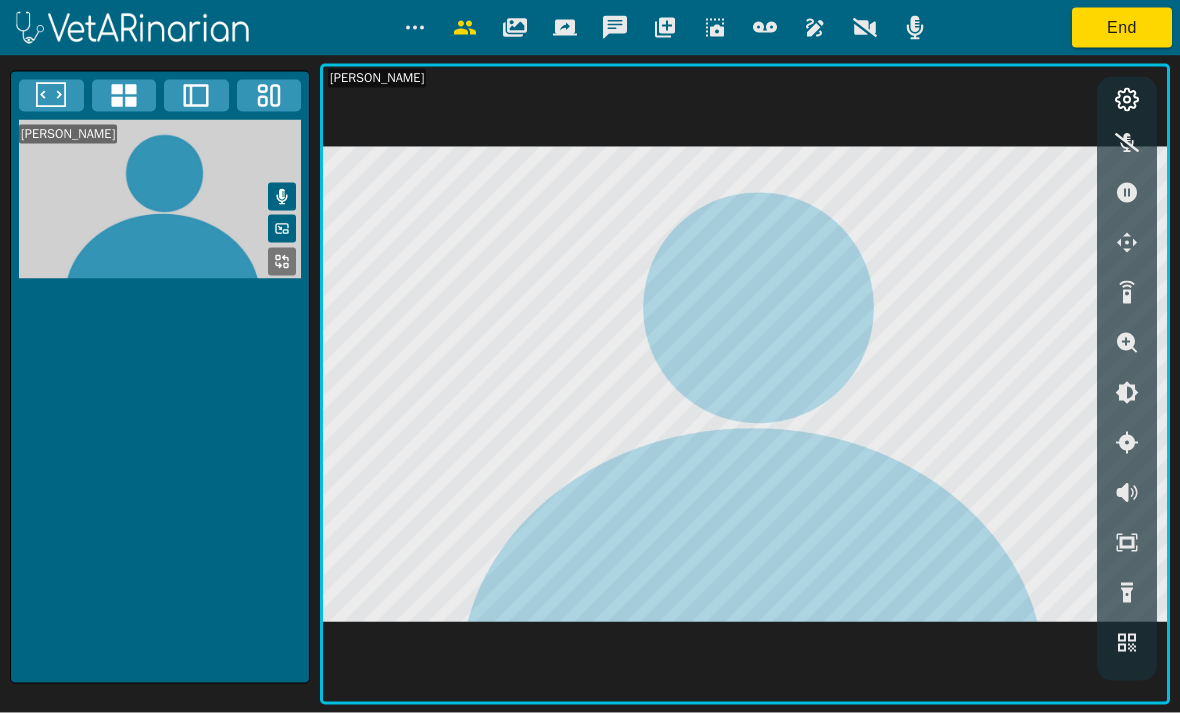 click 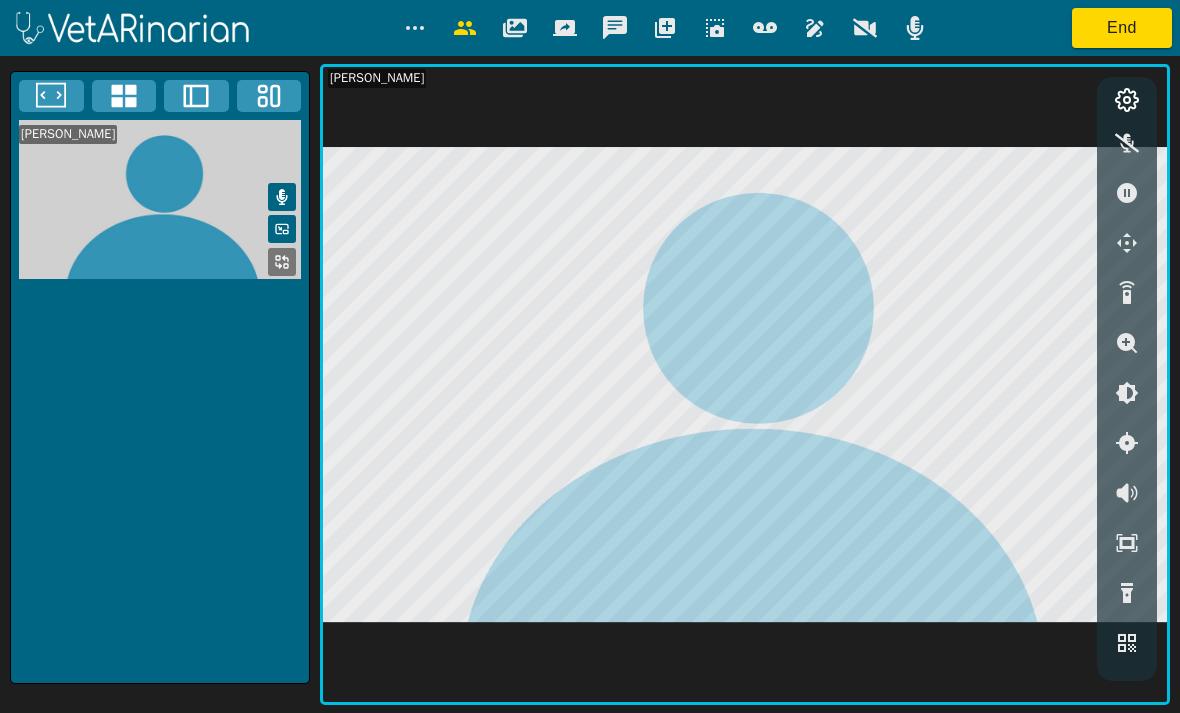 click 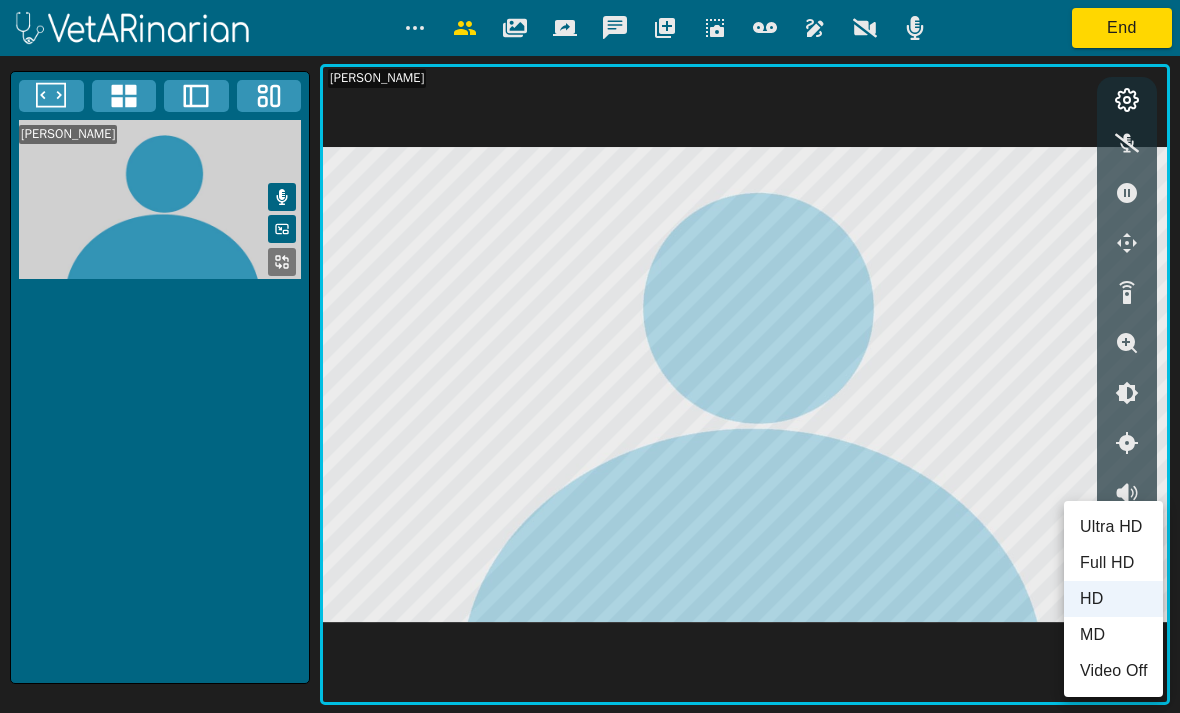 click at bounding box center [590, 356] 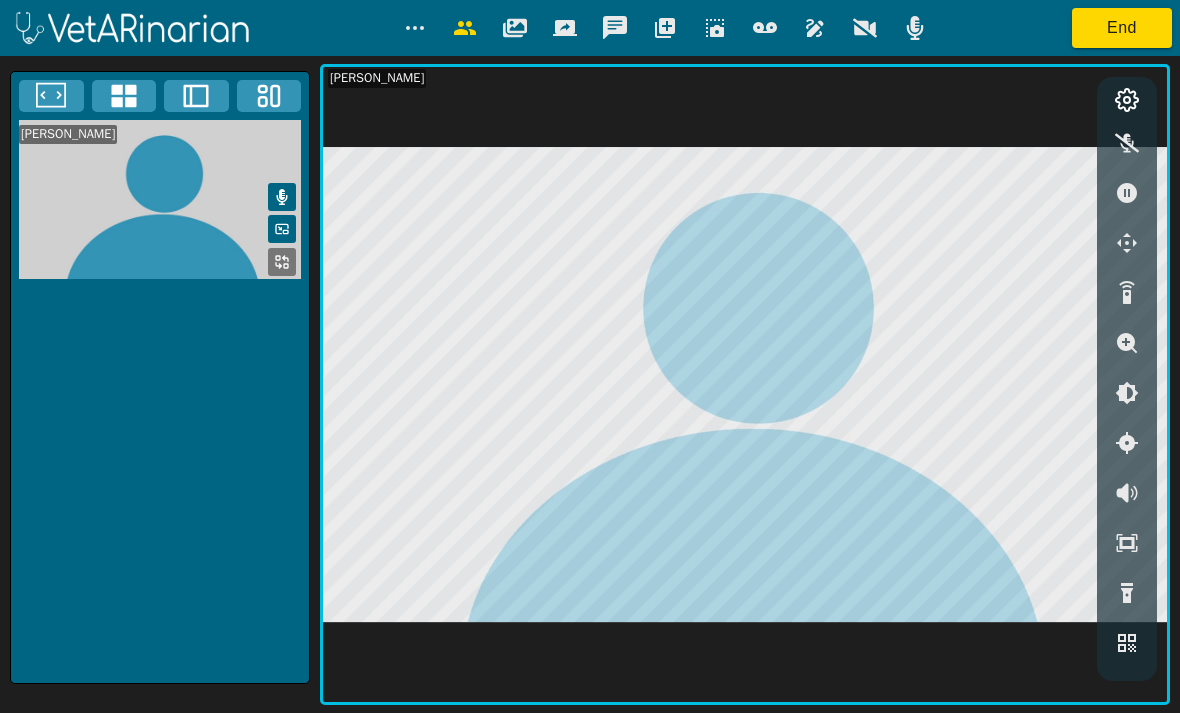 click 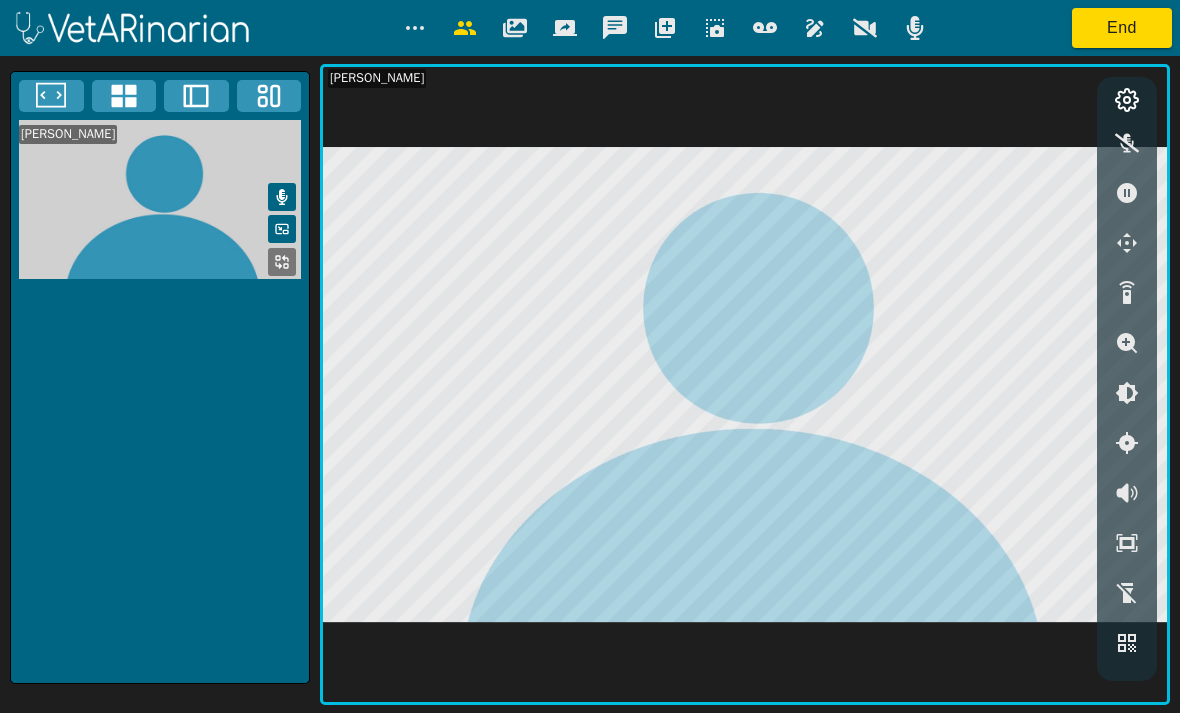 click 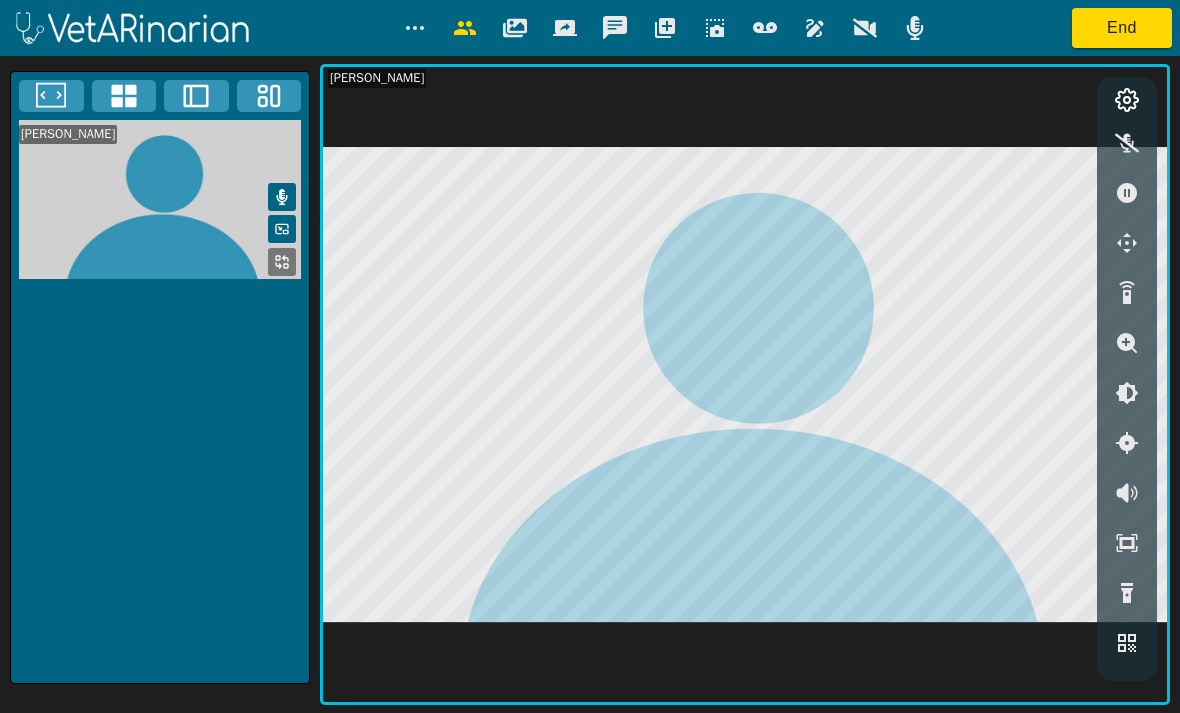 click 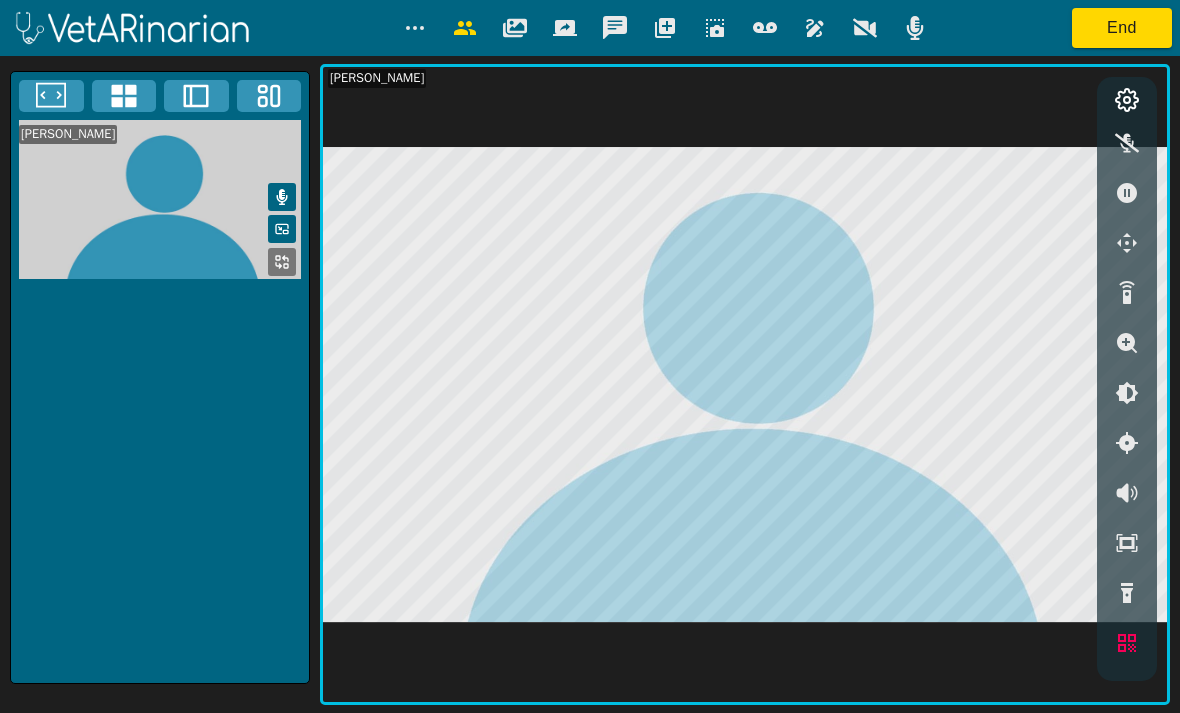 click 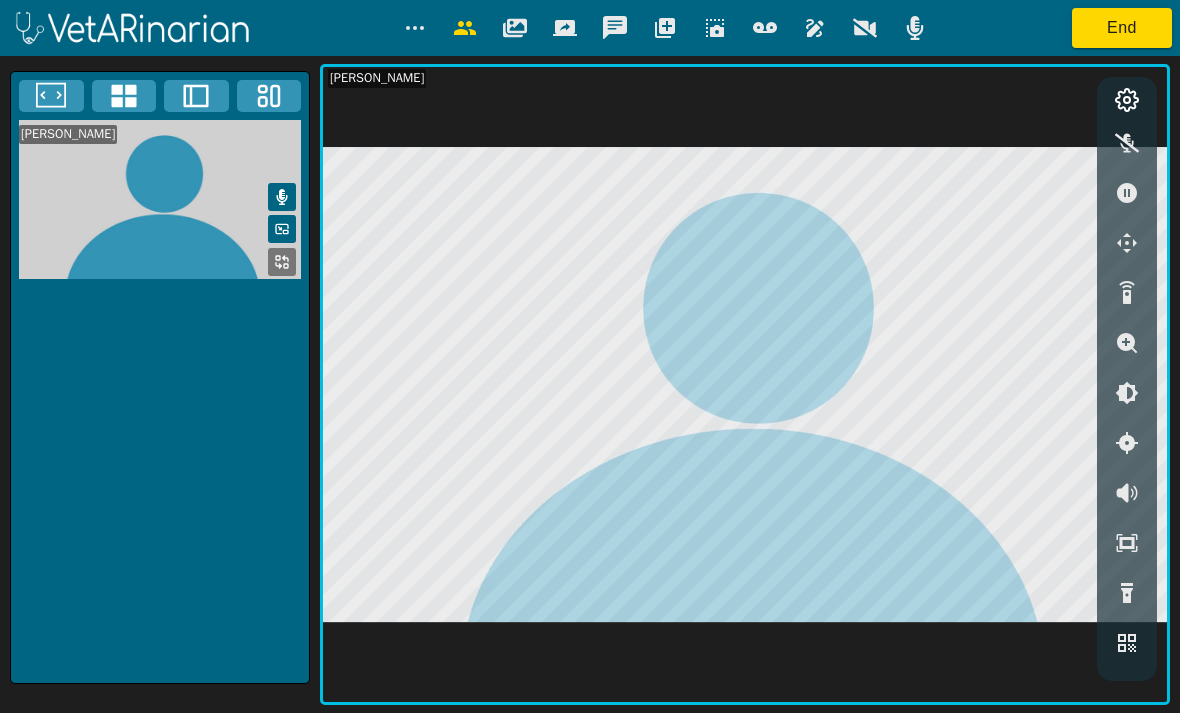 click 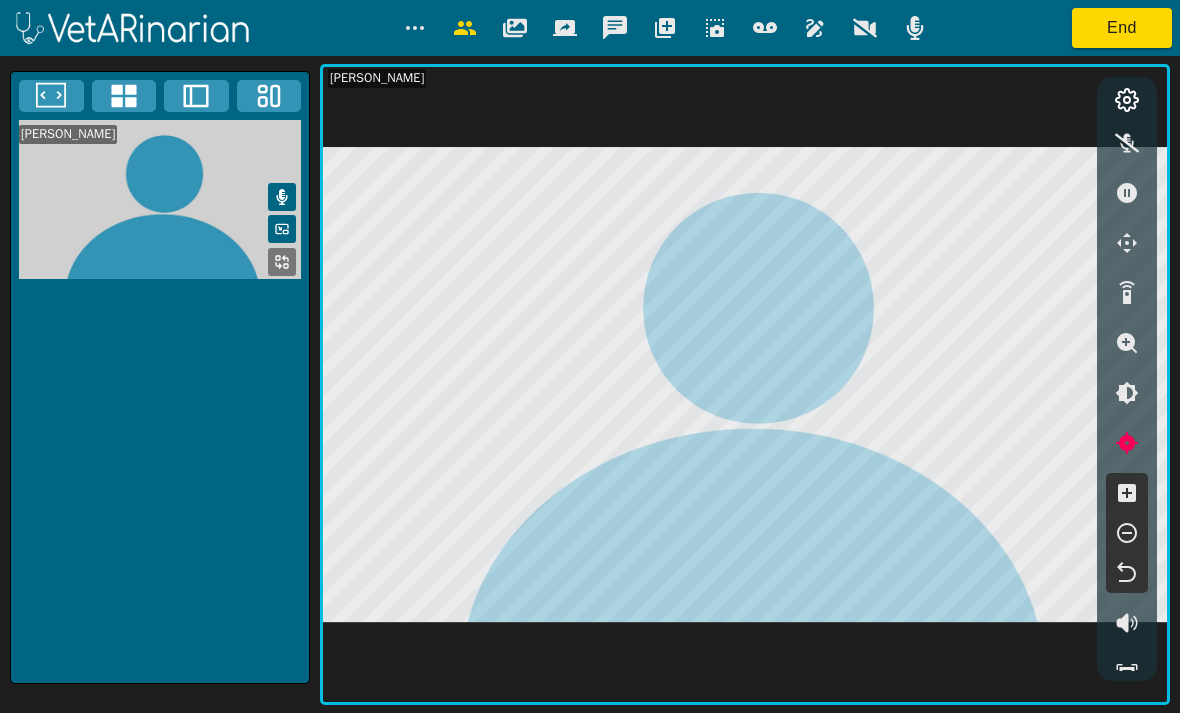 click 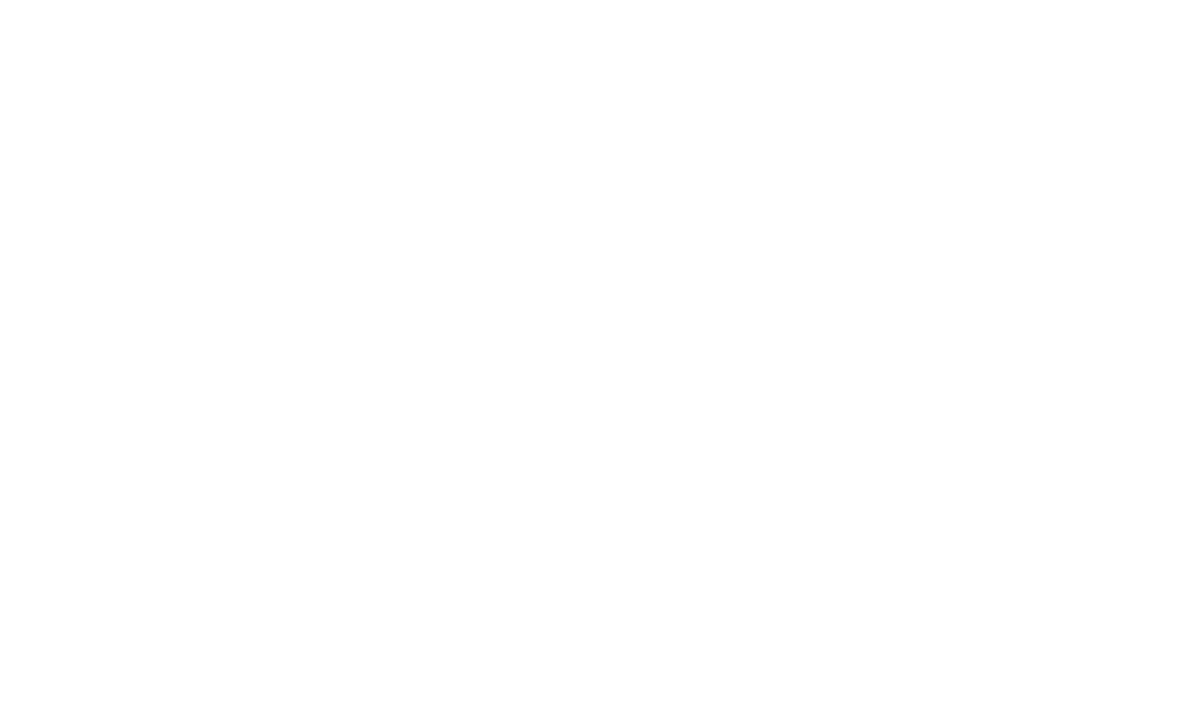 scroll, scrollTop: 0, scrollLeft: 0, axis: both 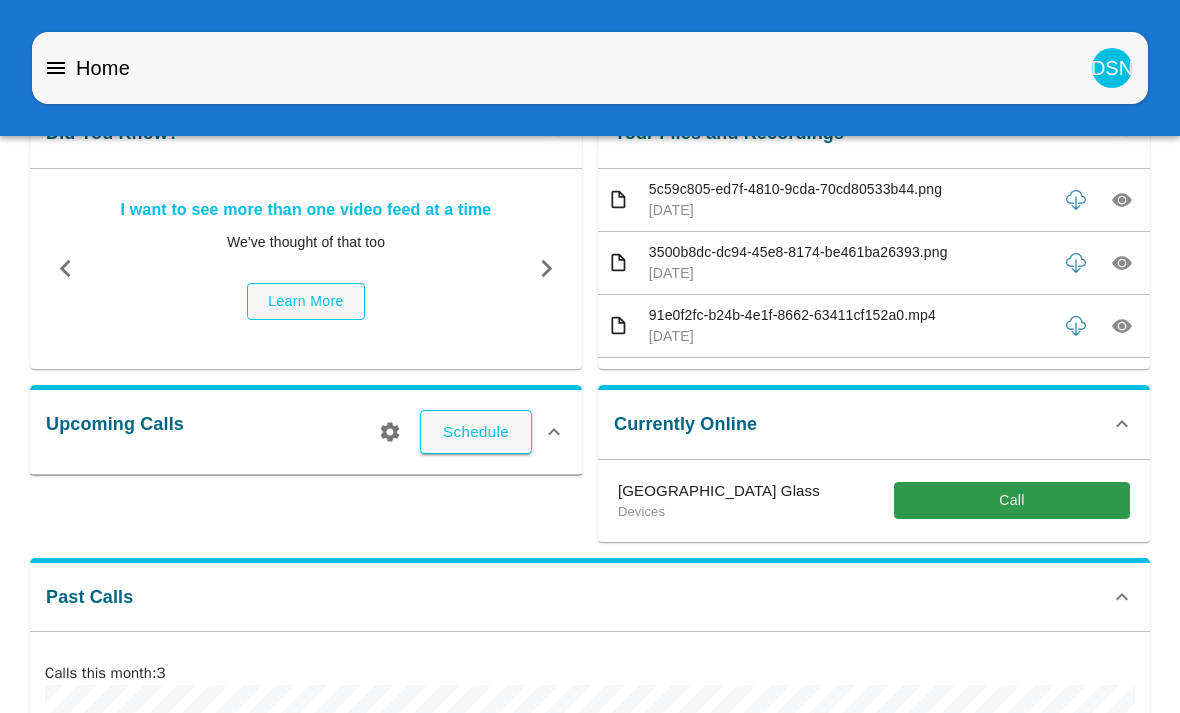 click on "Call" at bounding box center (1012, 500) 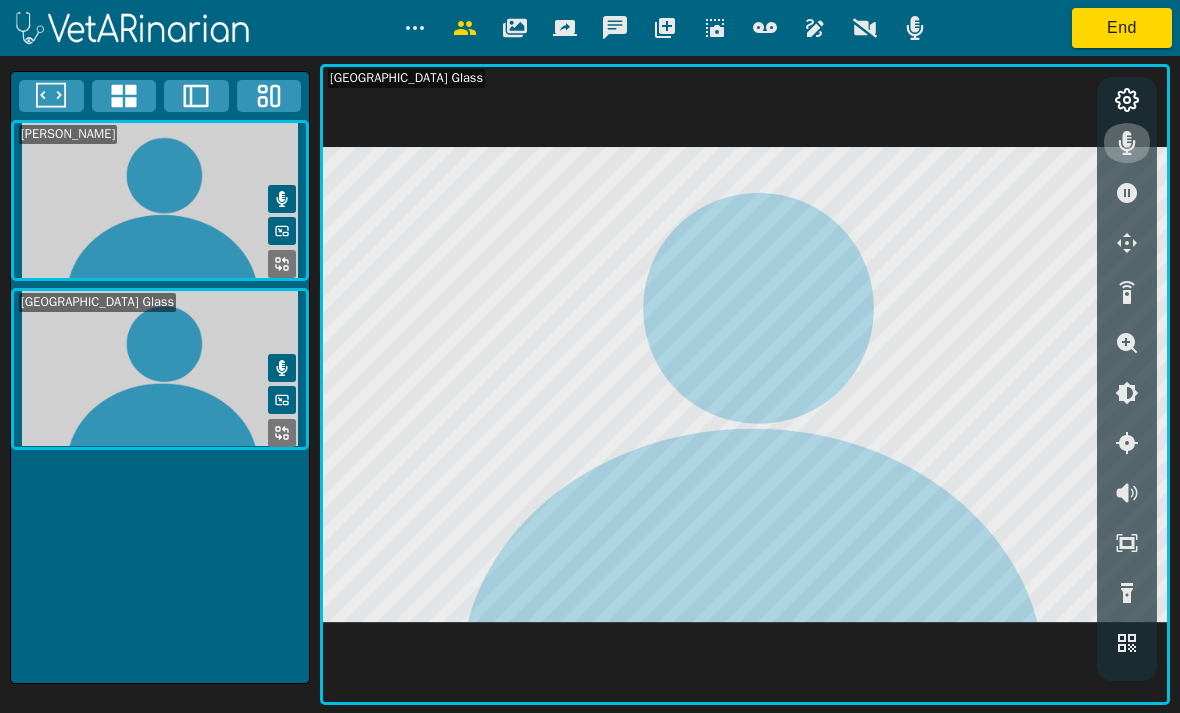 click 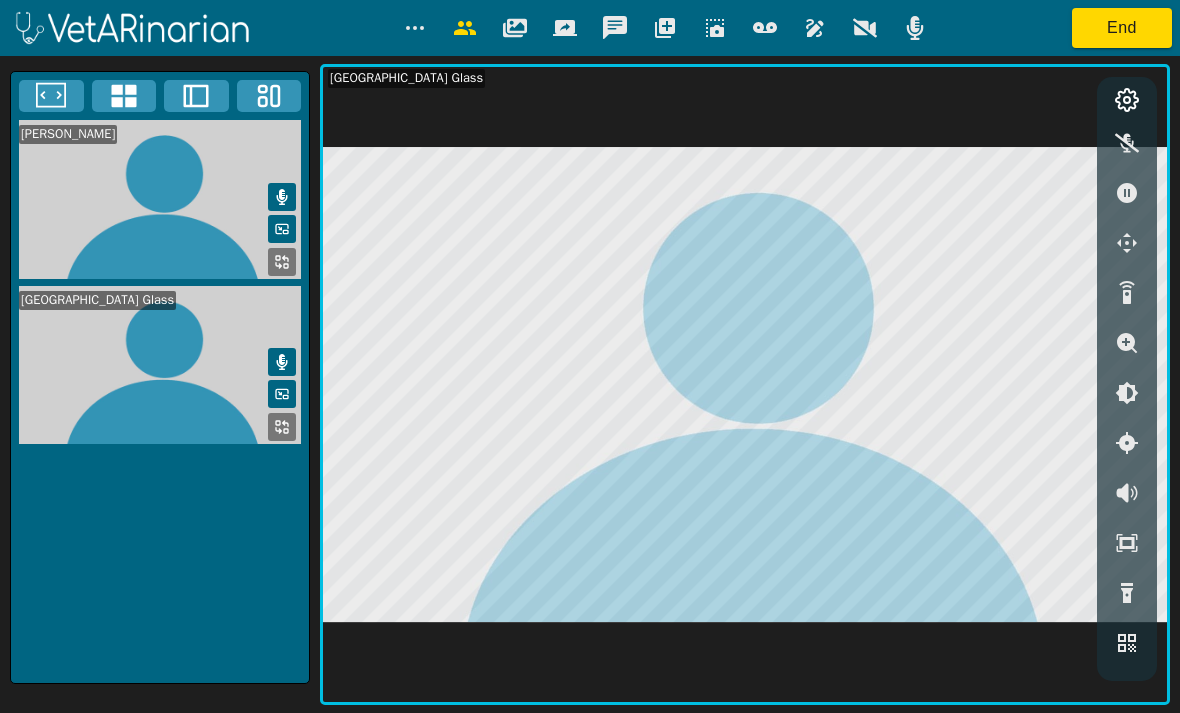 click 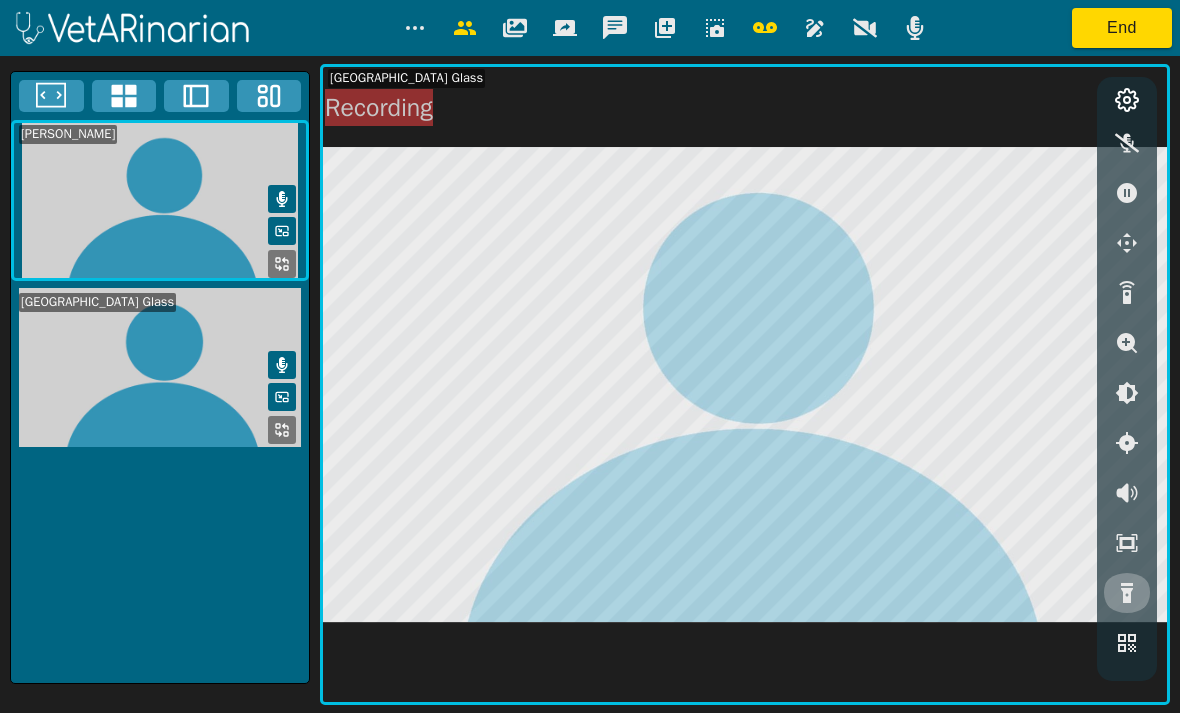 click 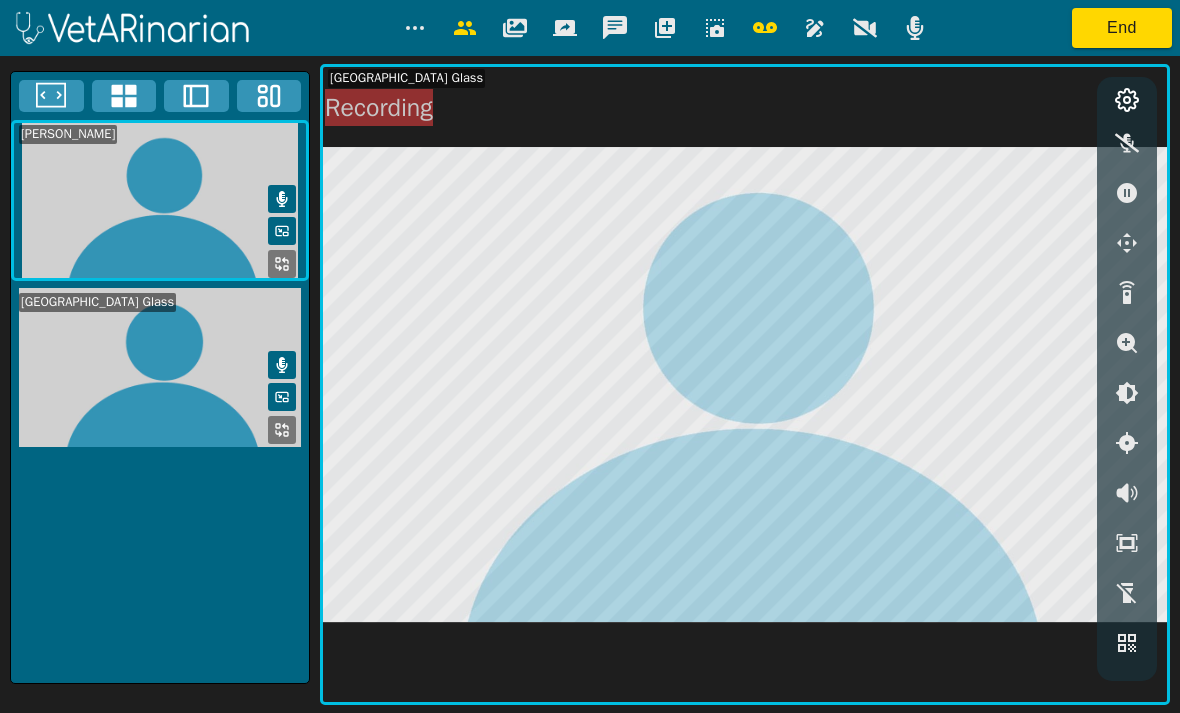 click 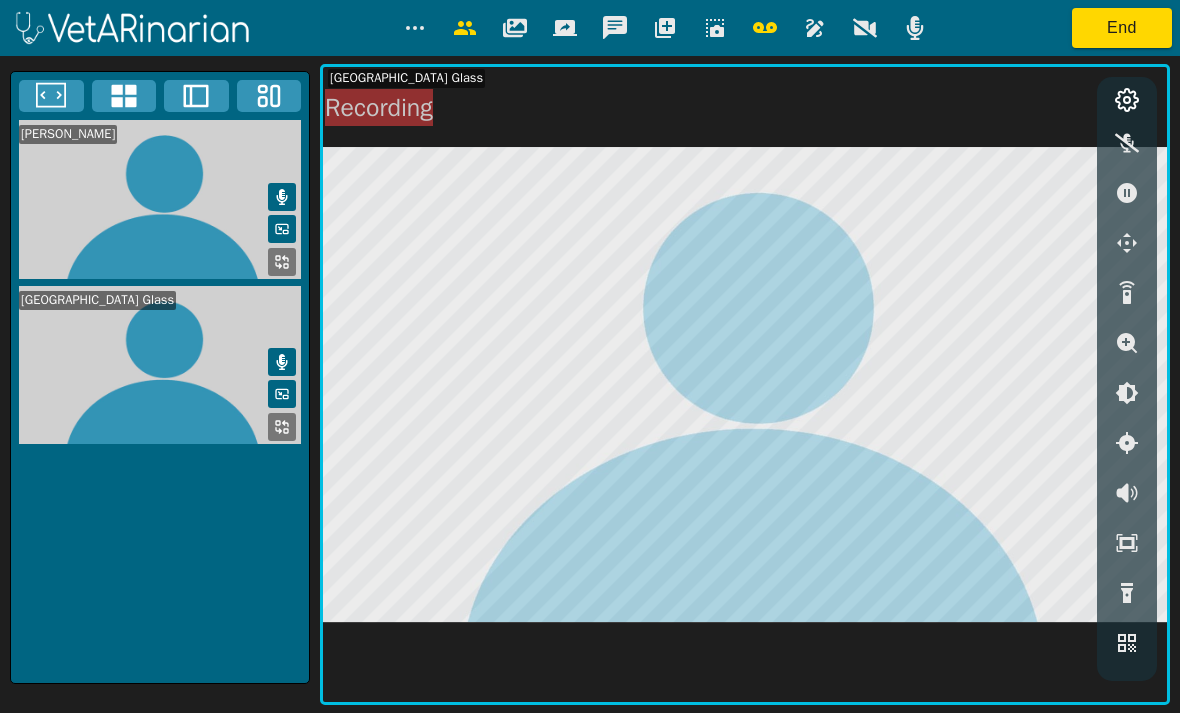 click 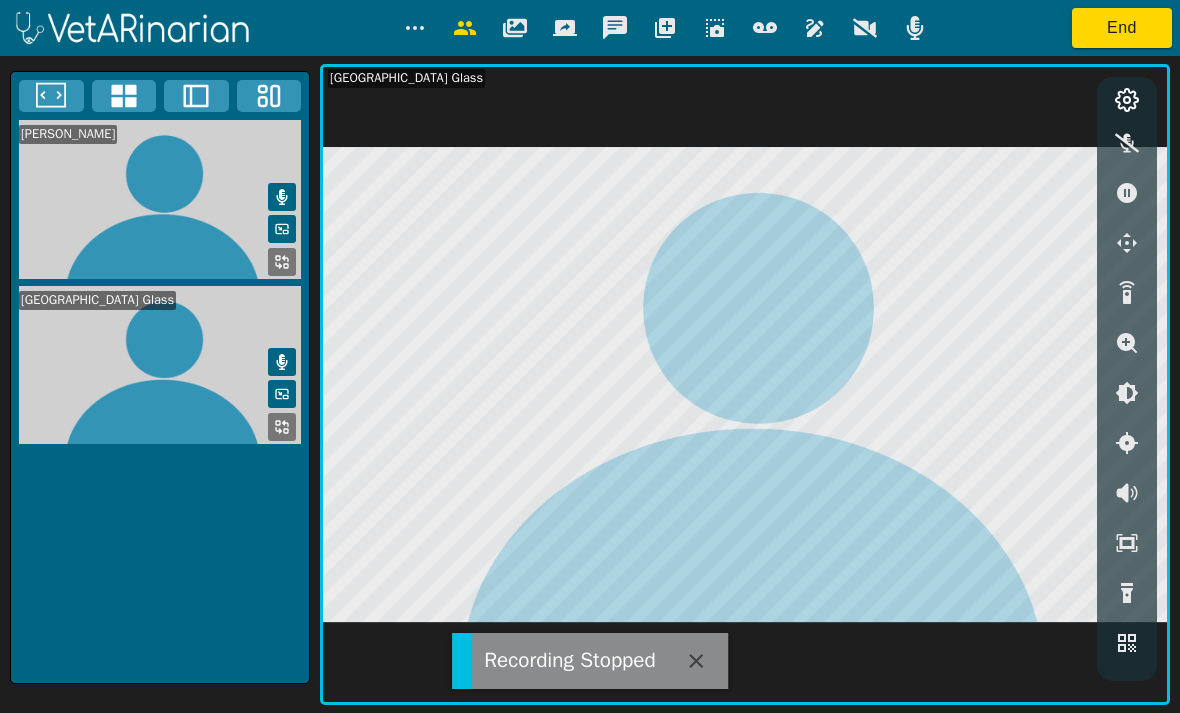 click 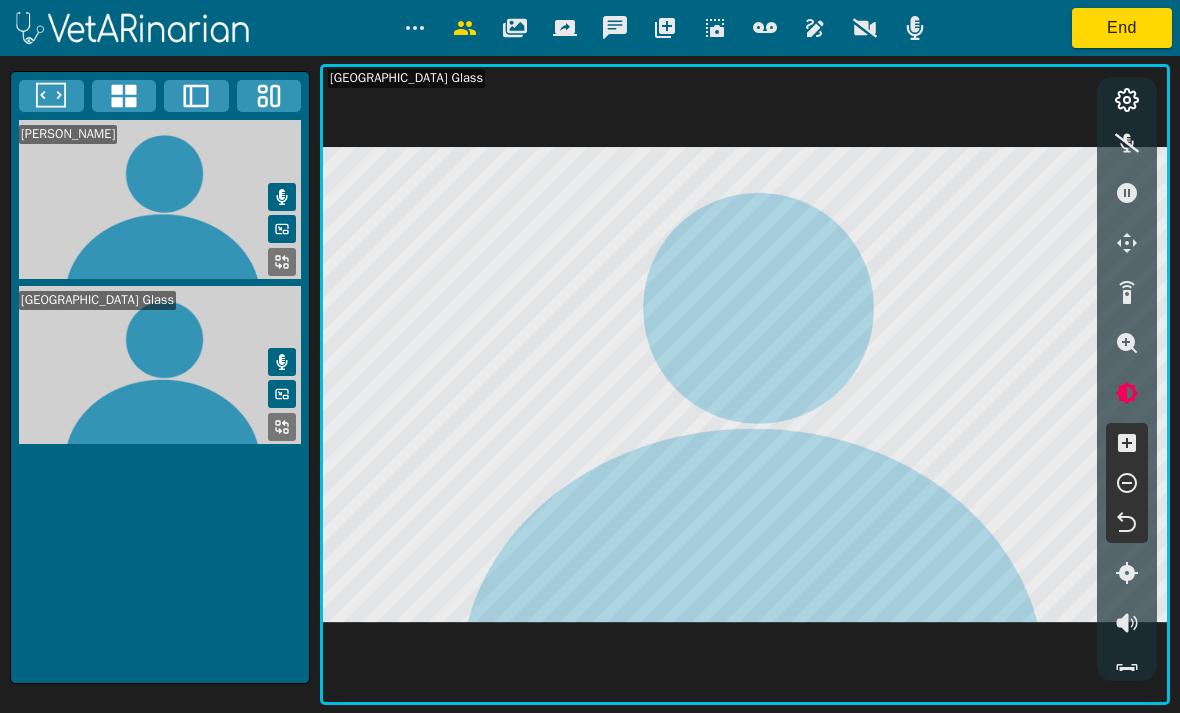 click 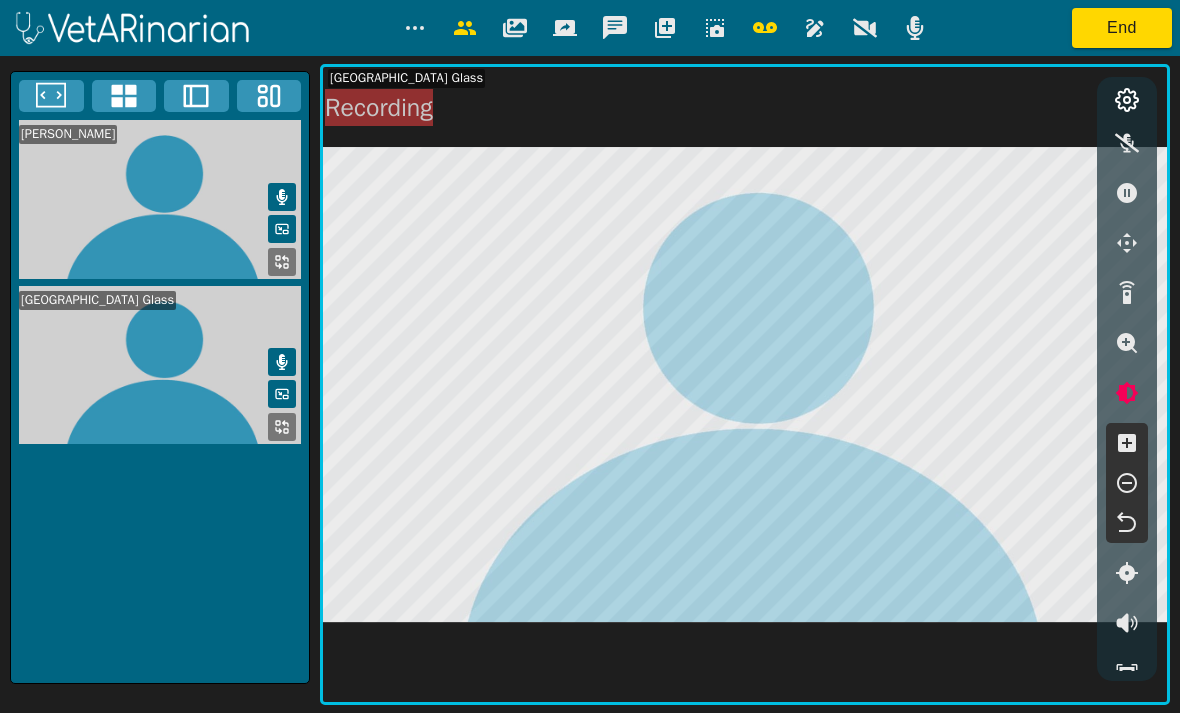 click 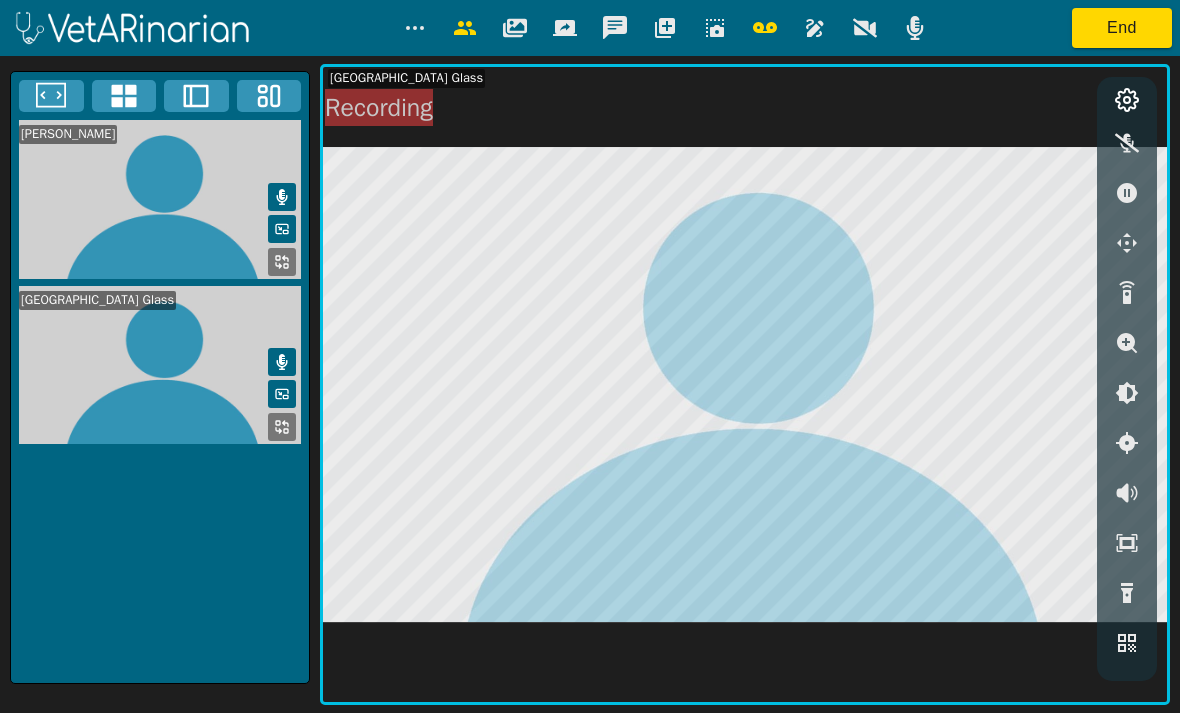 click 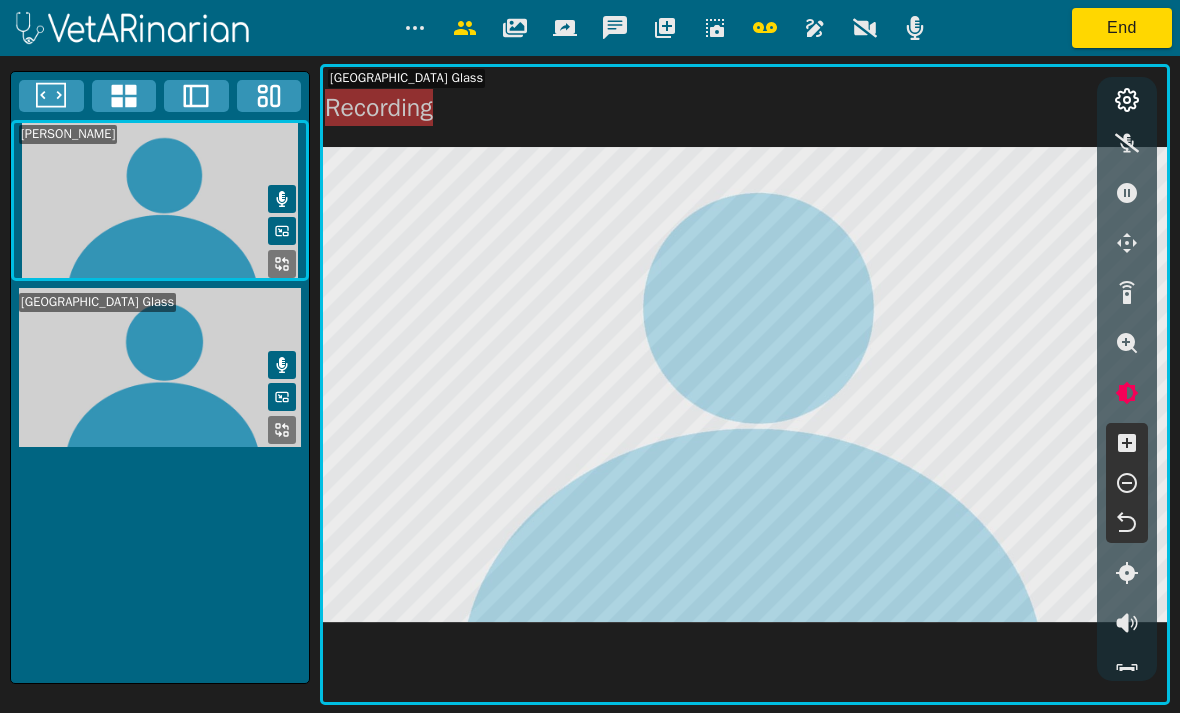 click 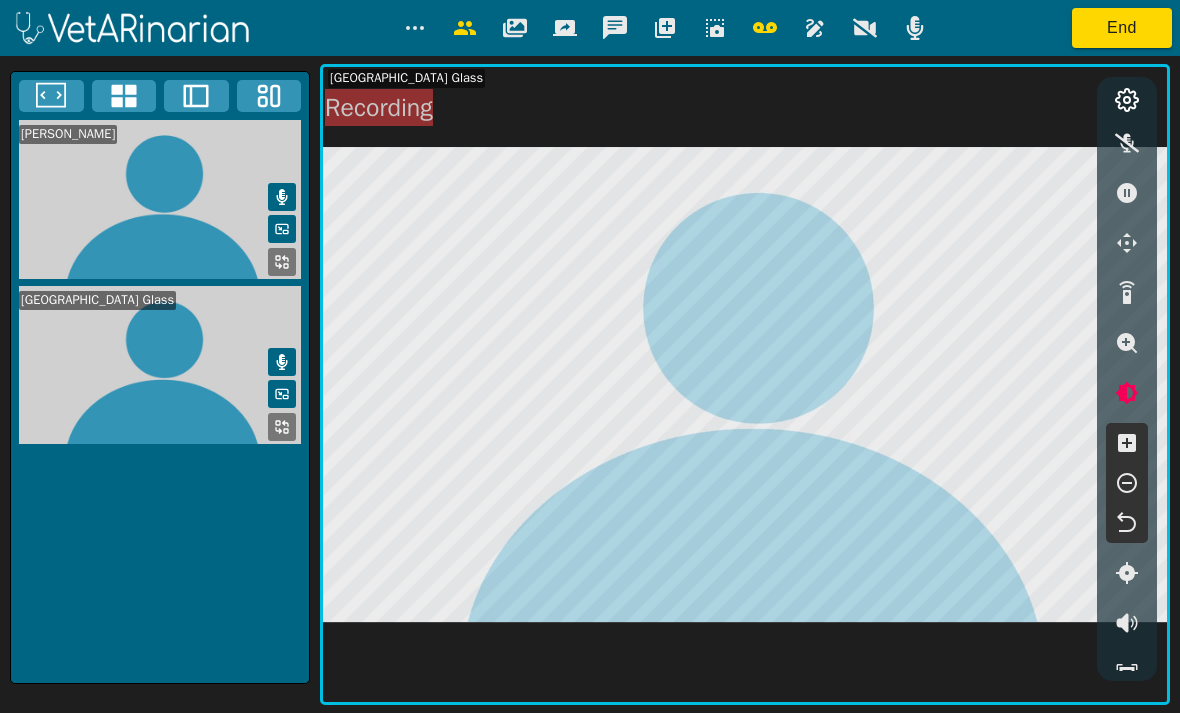 click 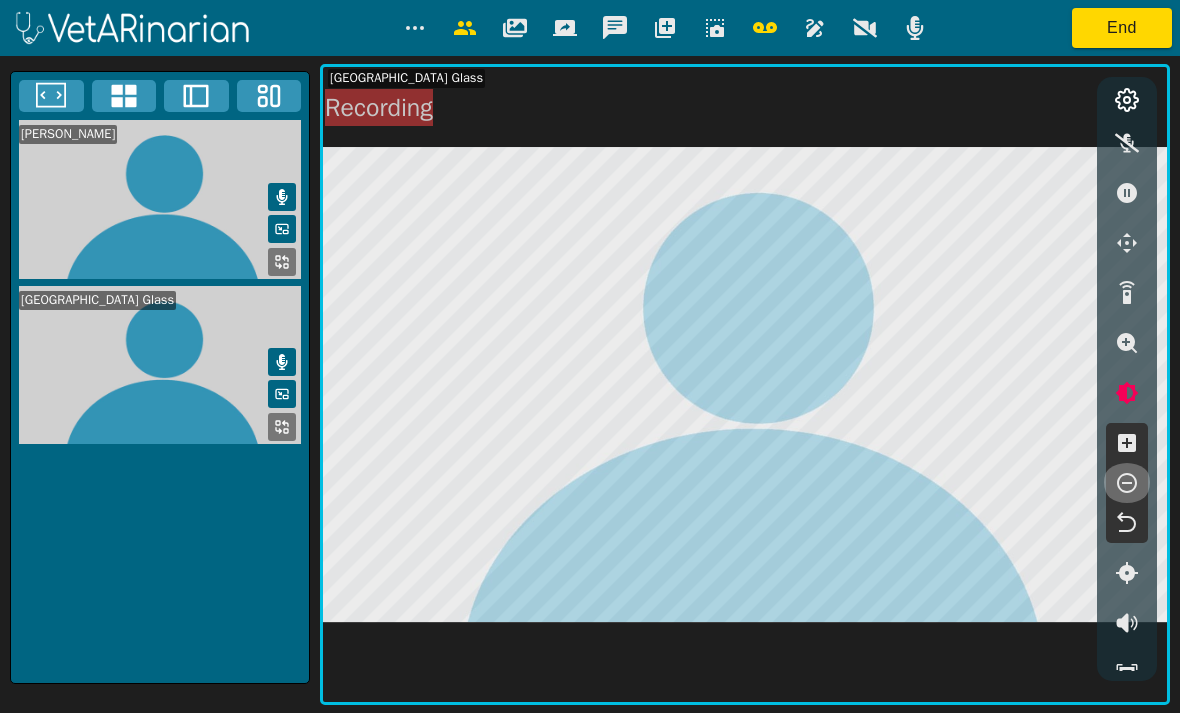 click 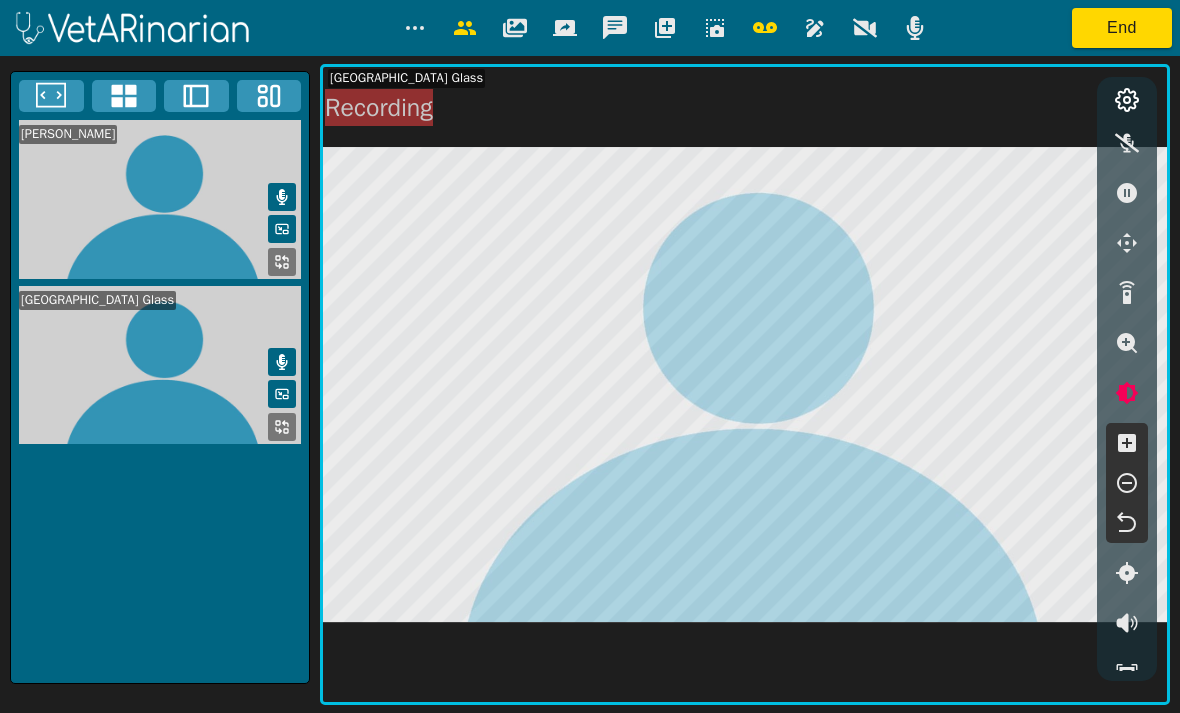 click 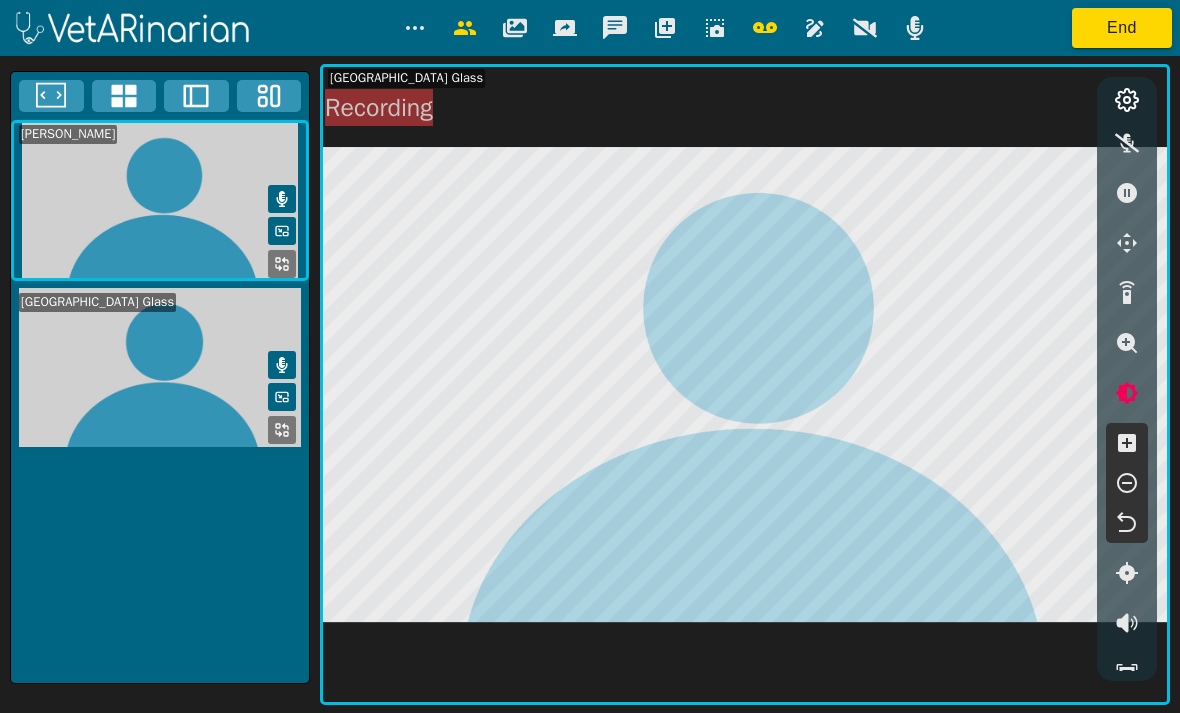click 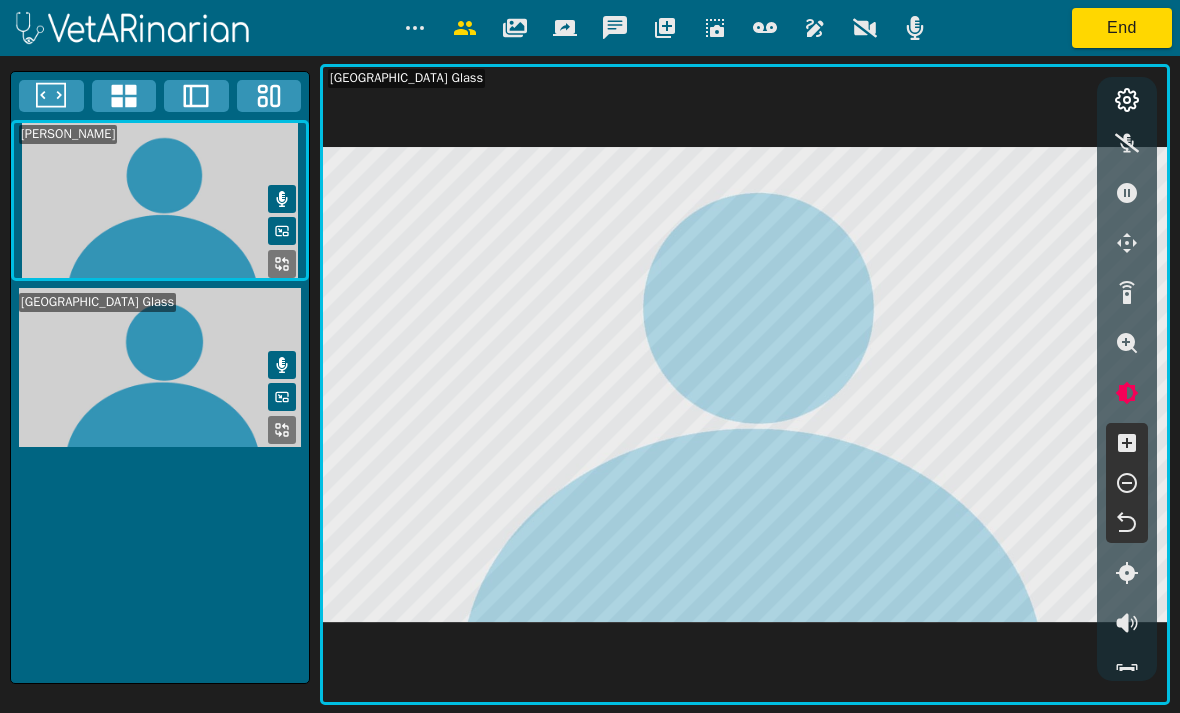 click 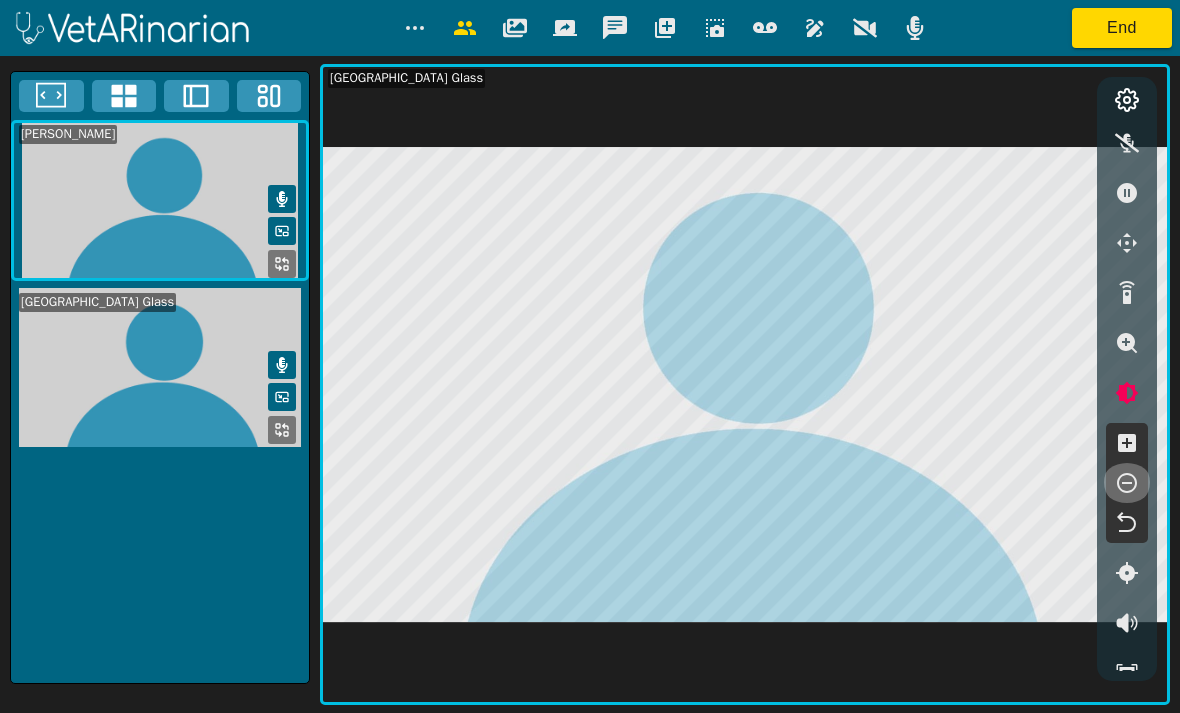 click 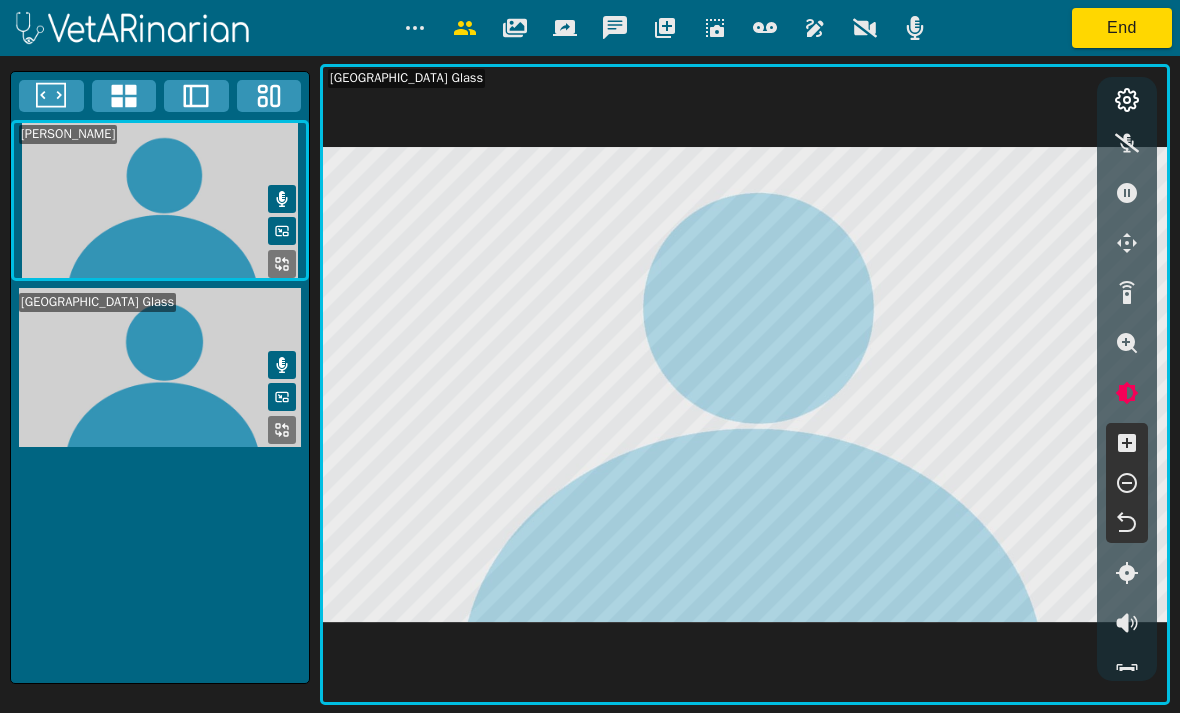 click 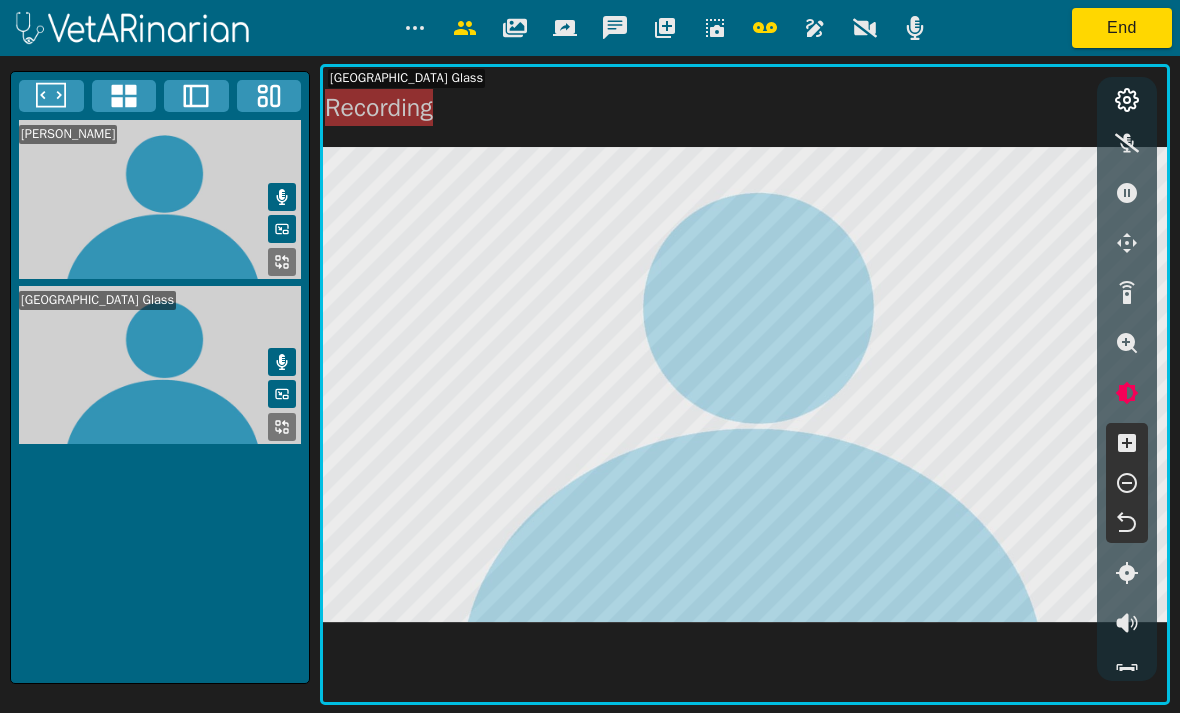 click 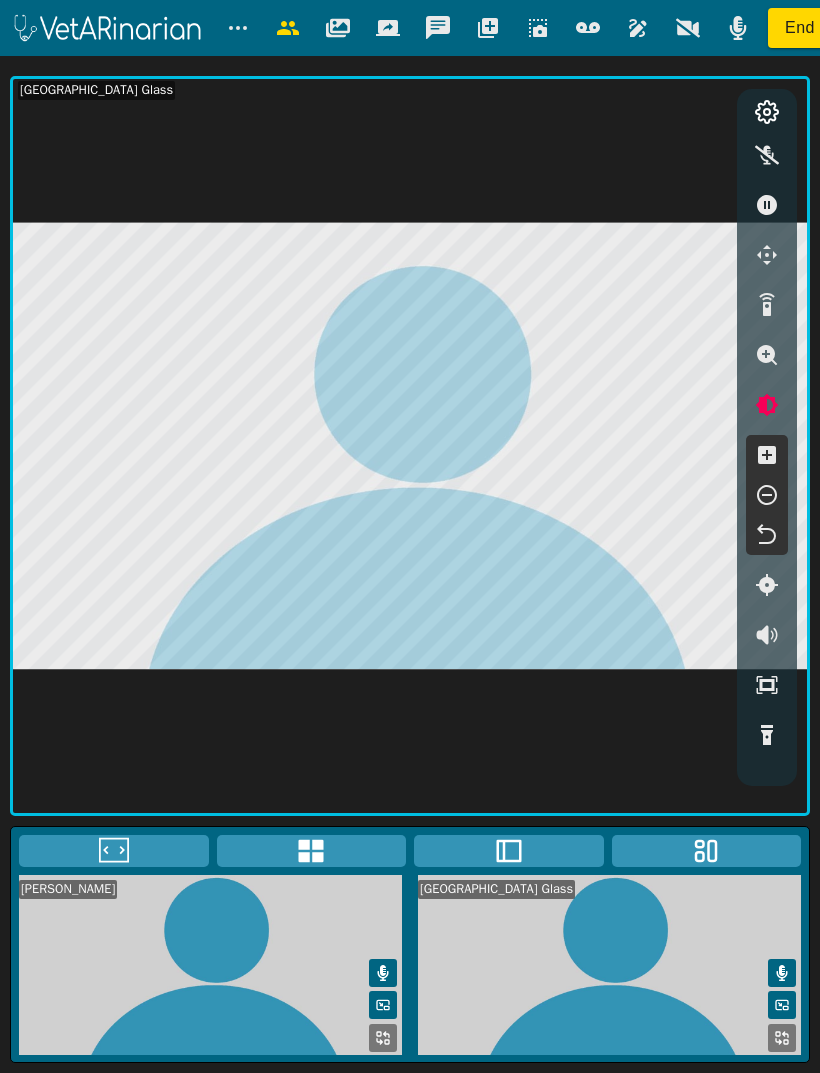 click 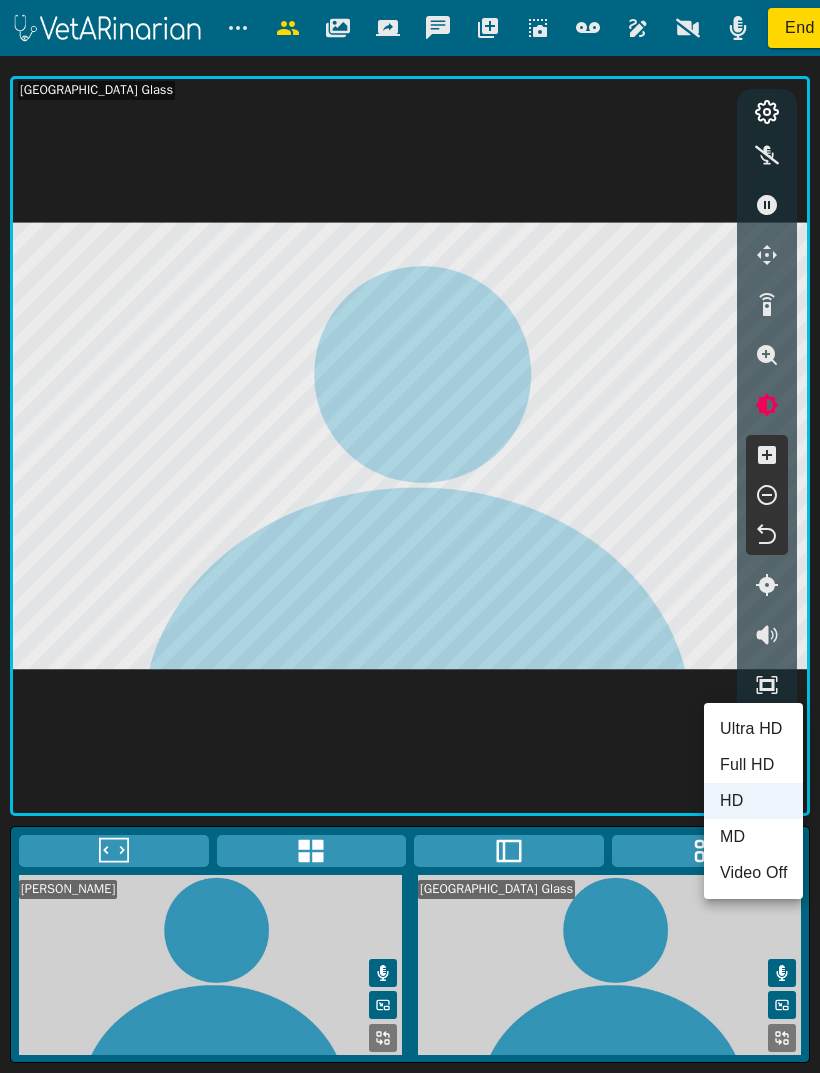 click at bounding box center [410, 536] 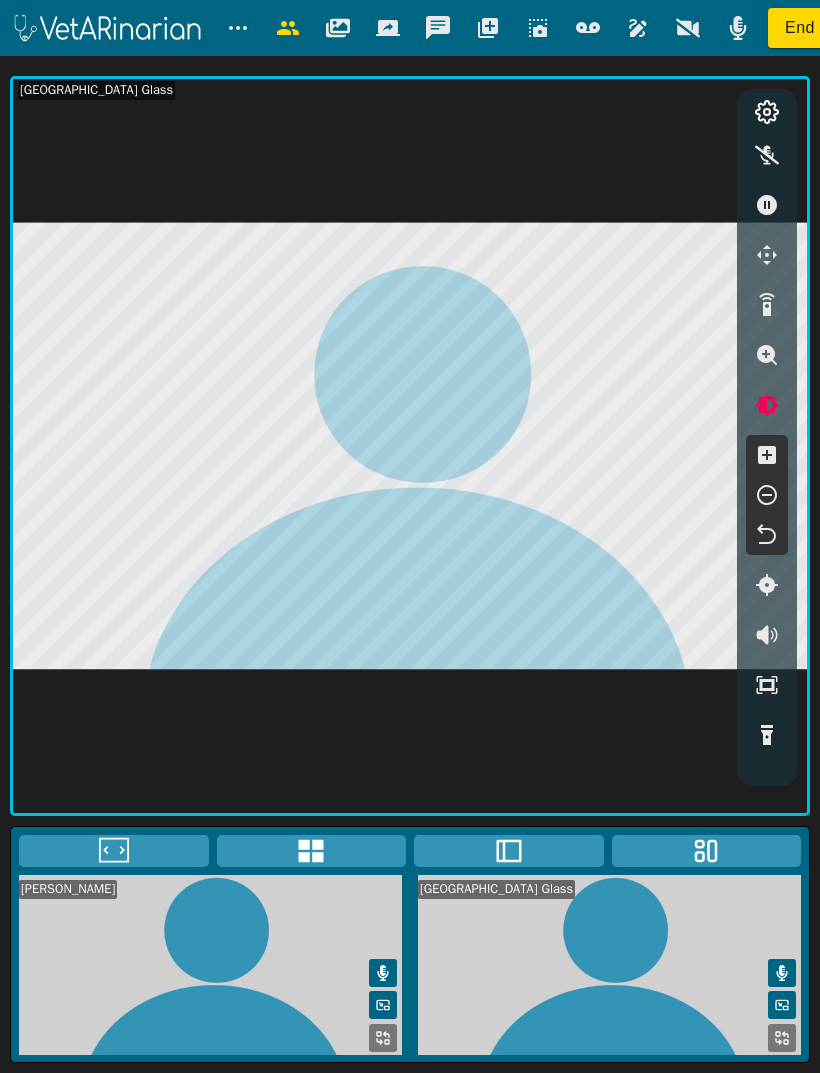 click 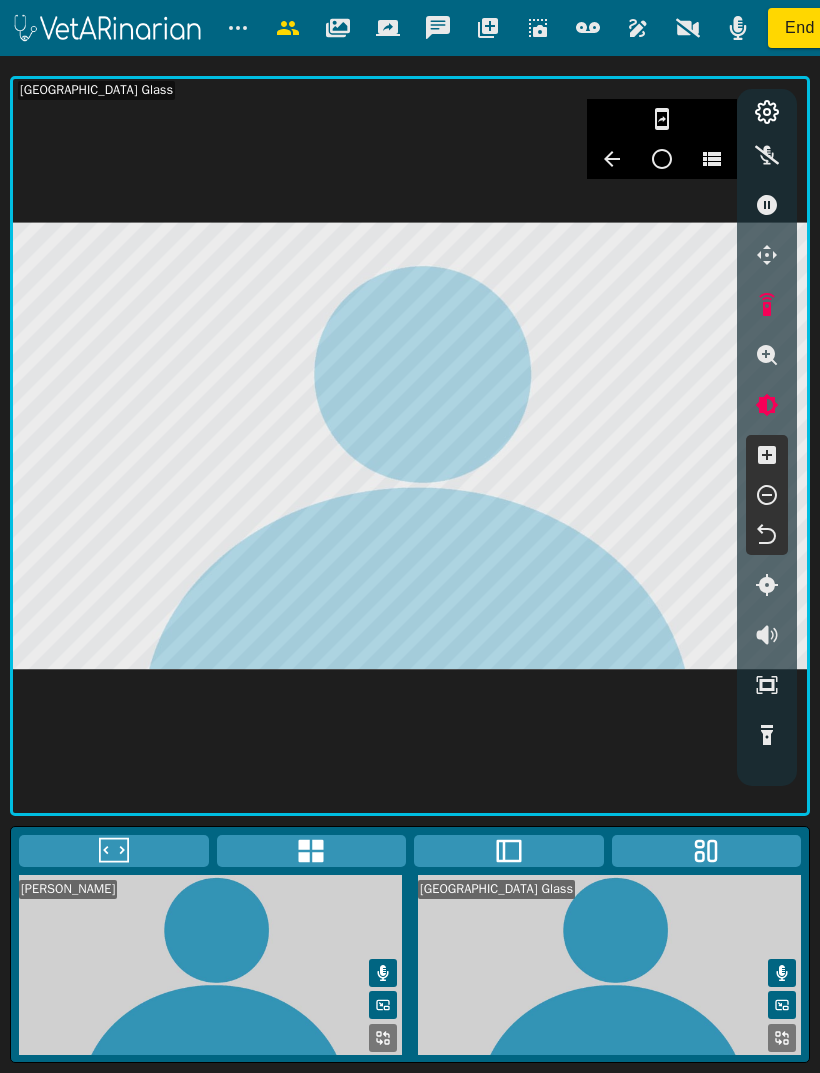 click at bounding box center (767, 305) 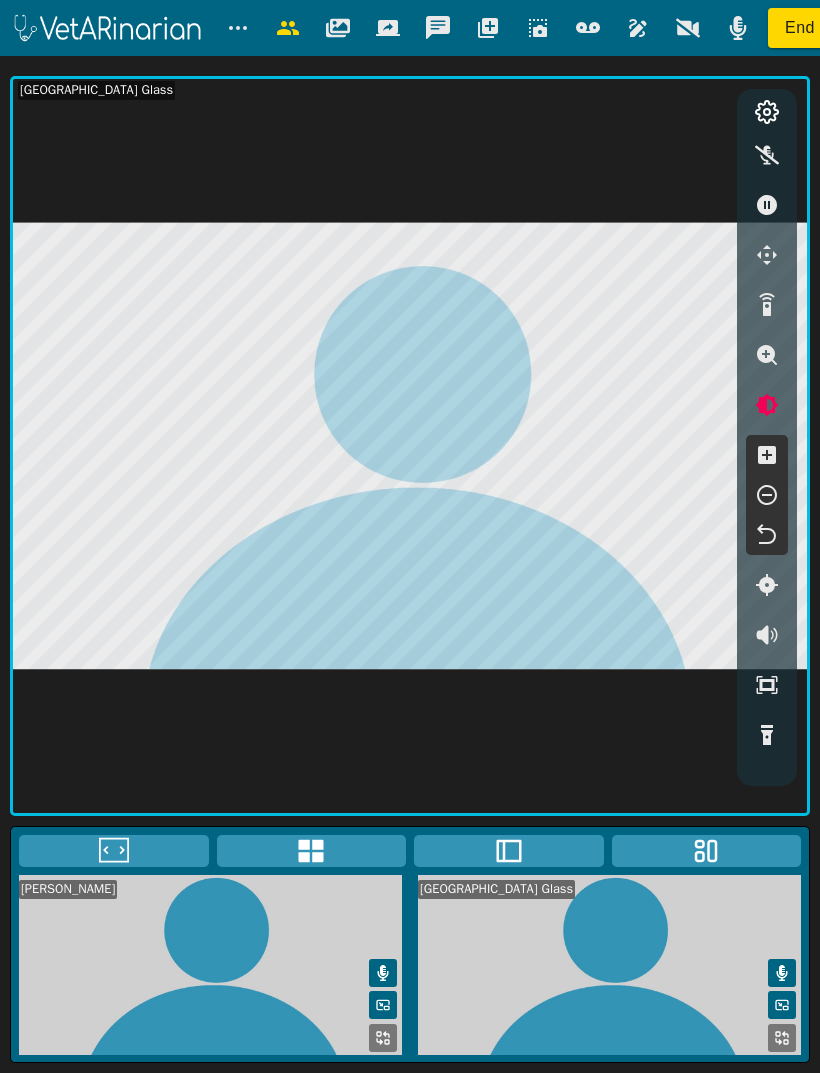 click 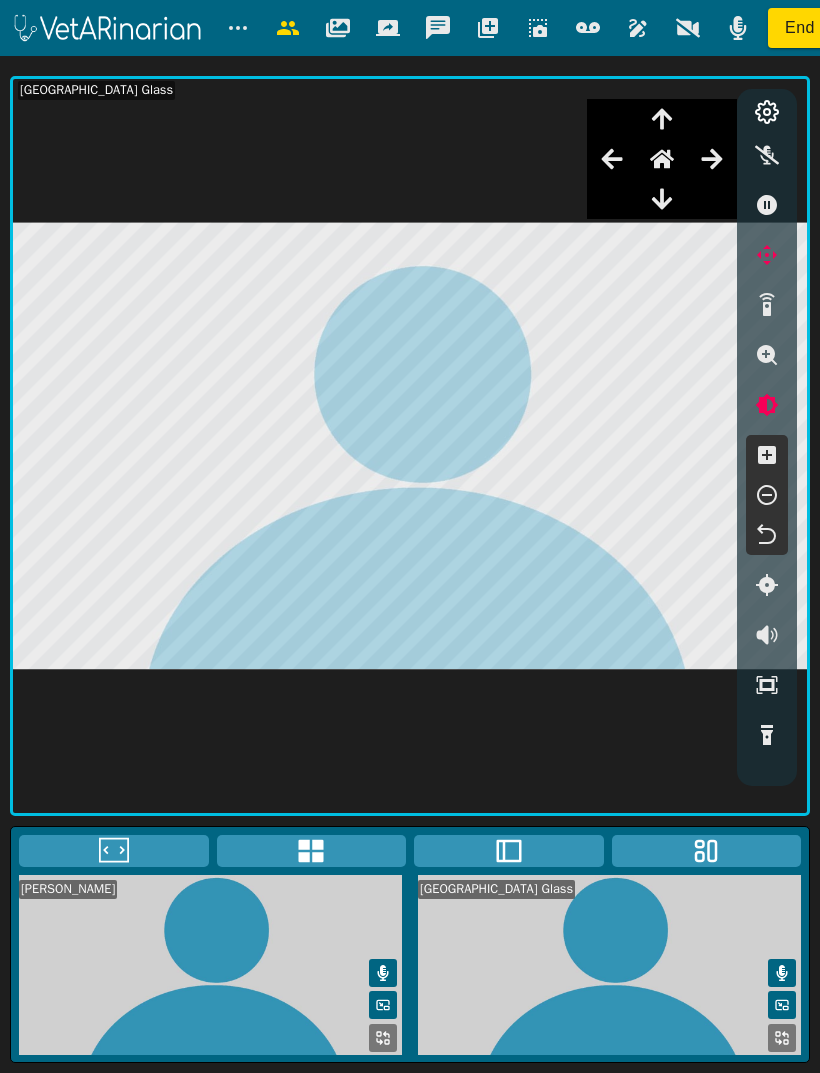 click 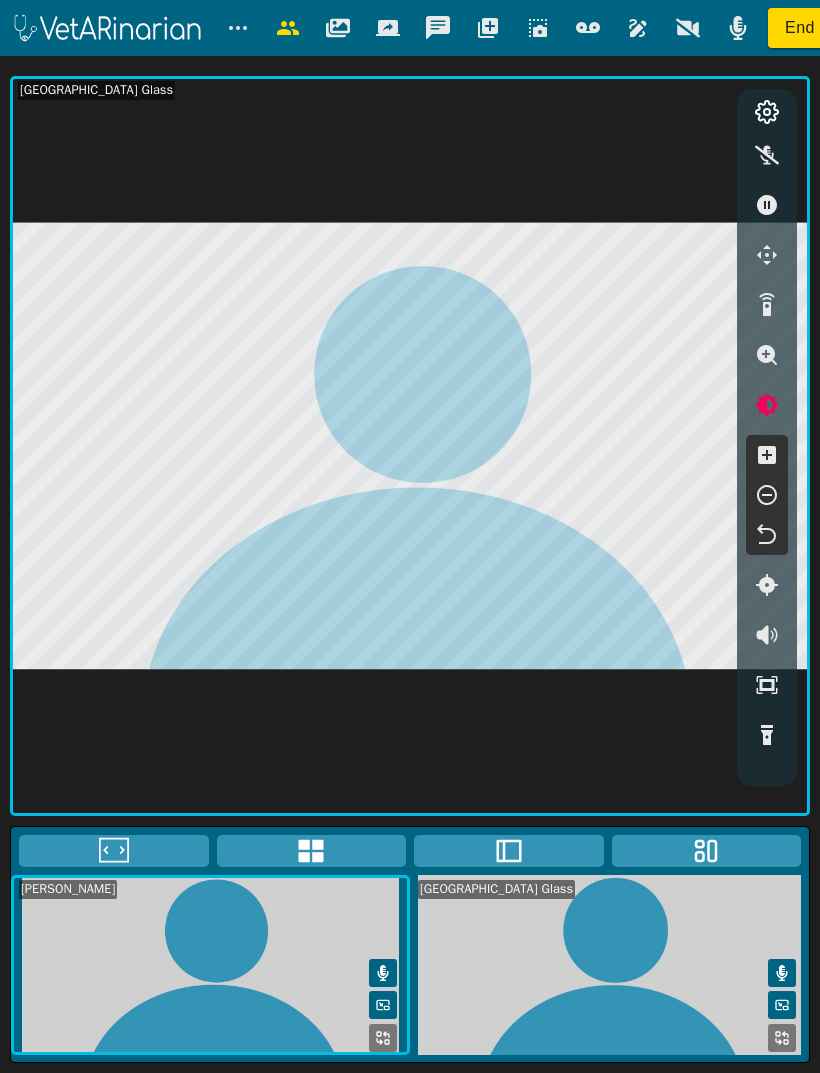click 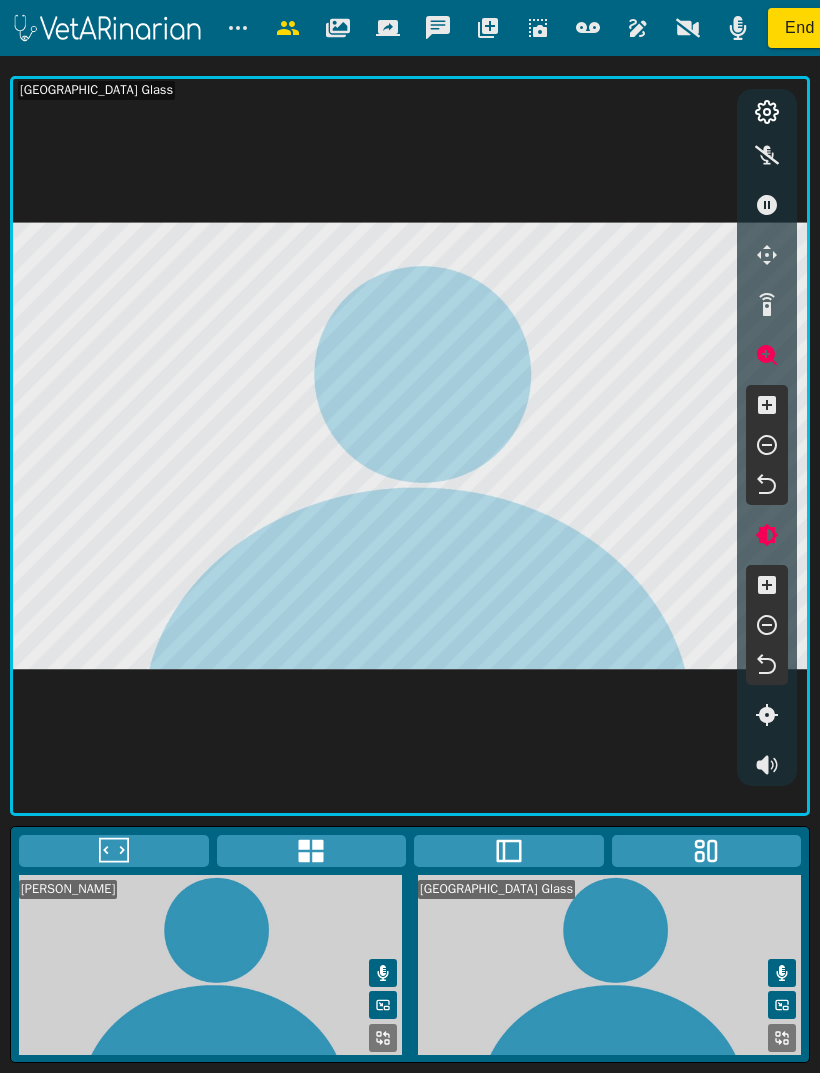 click 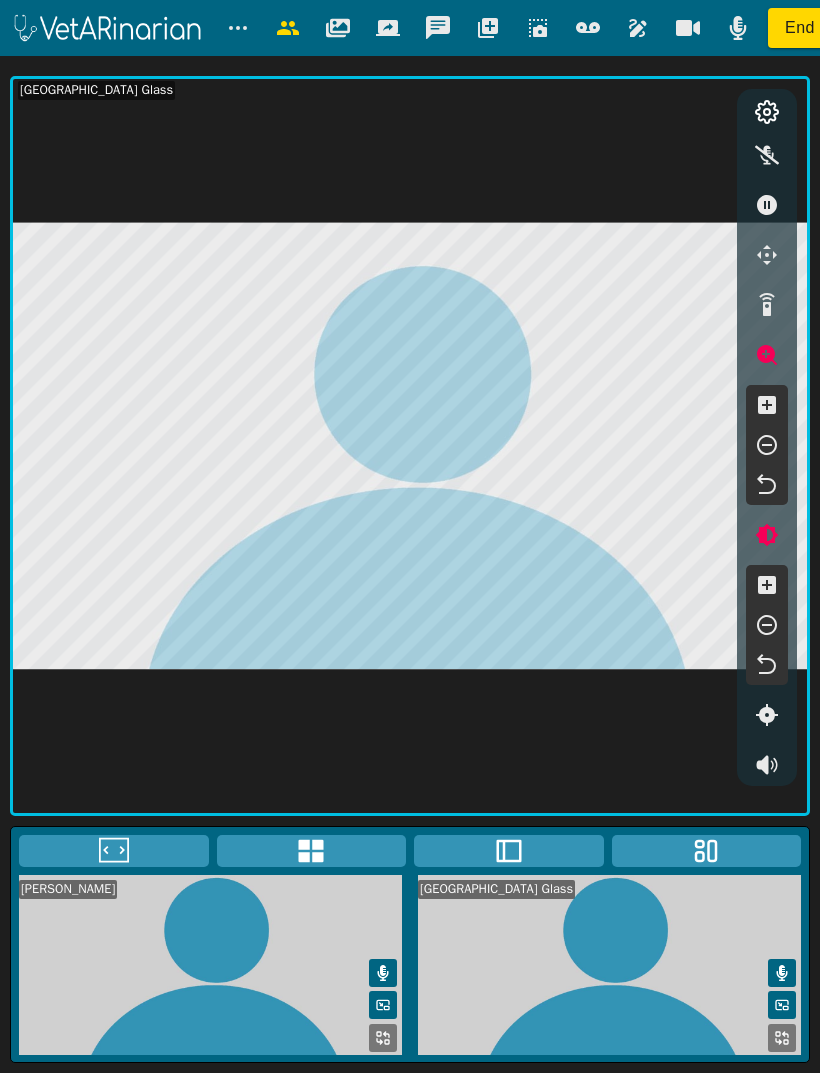 click 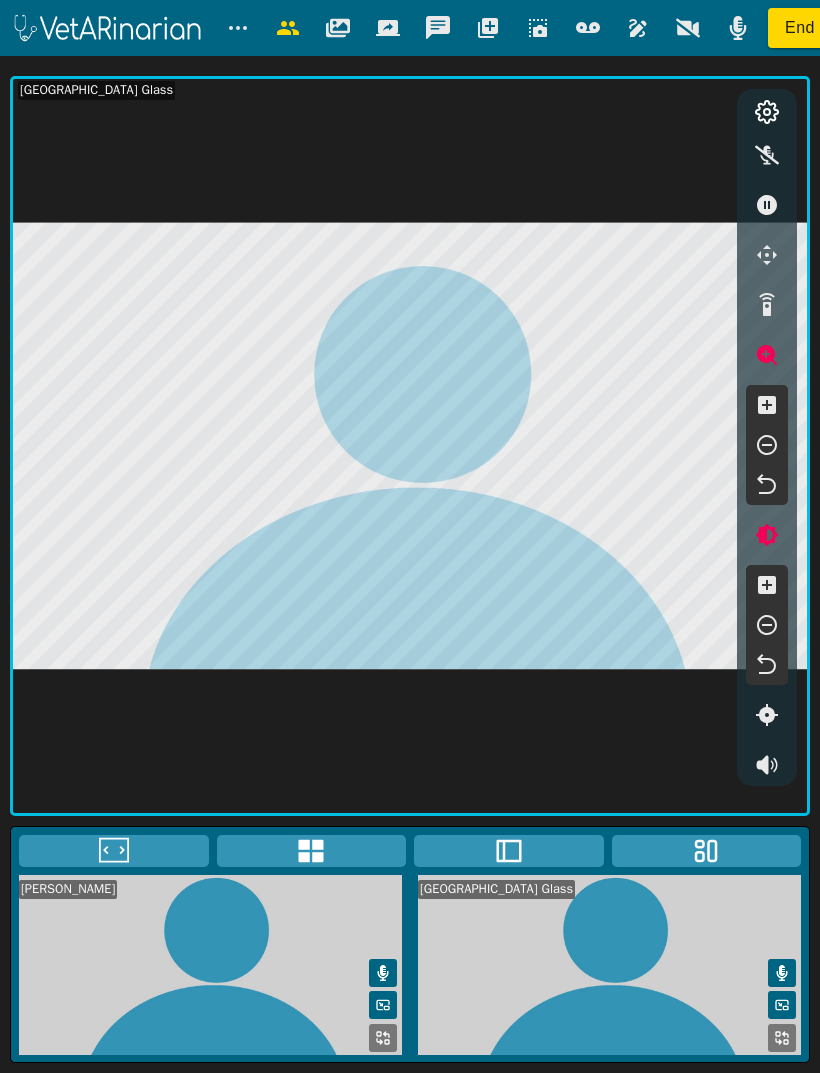 click 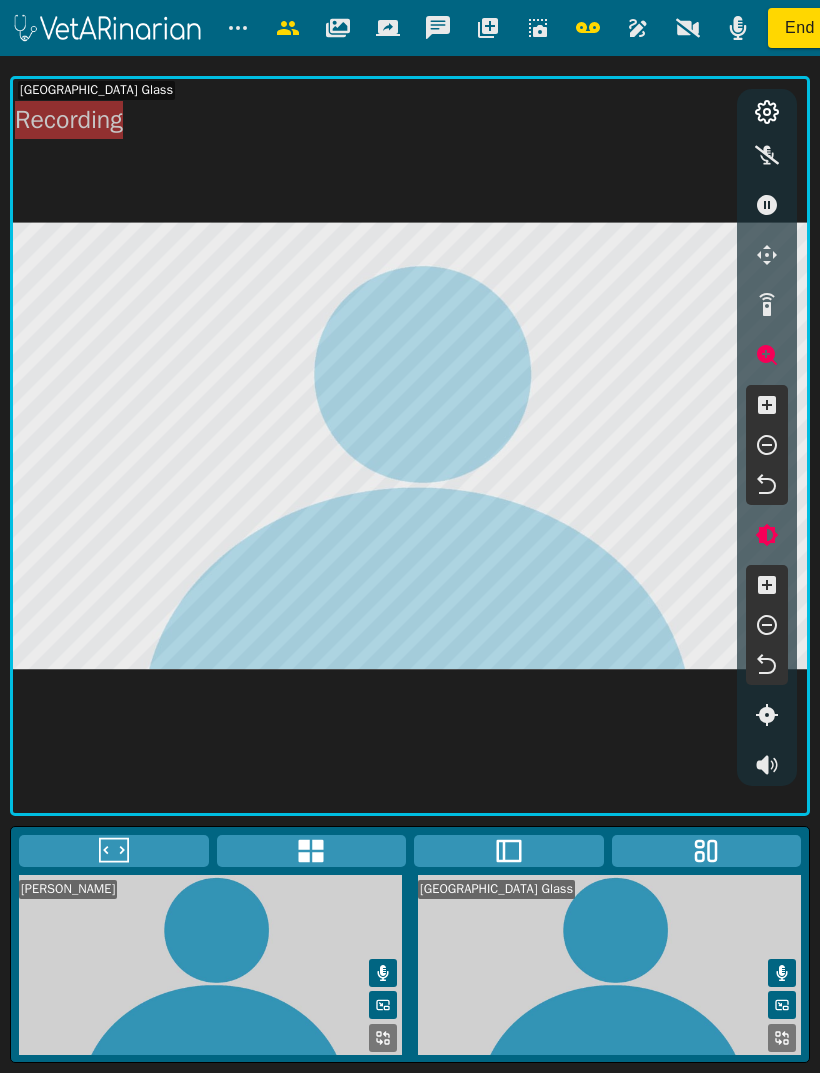 click 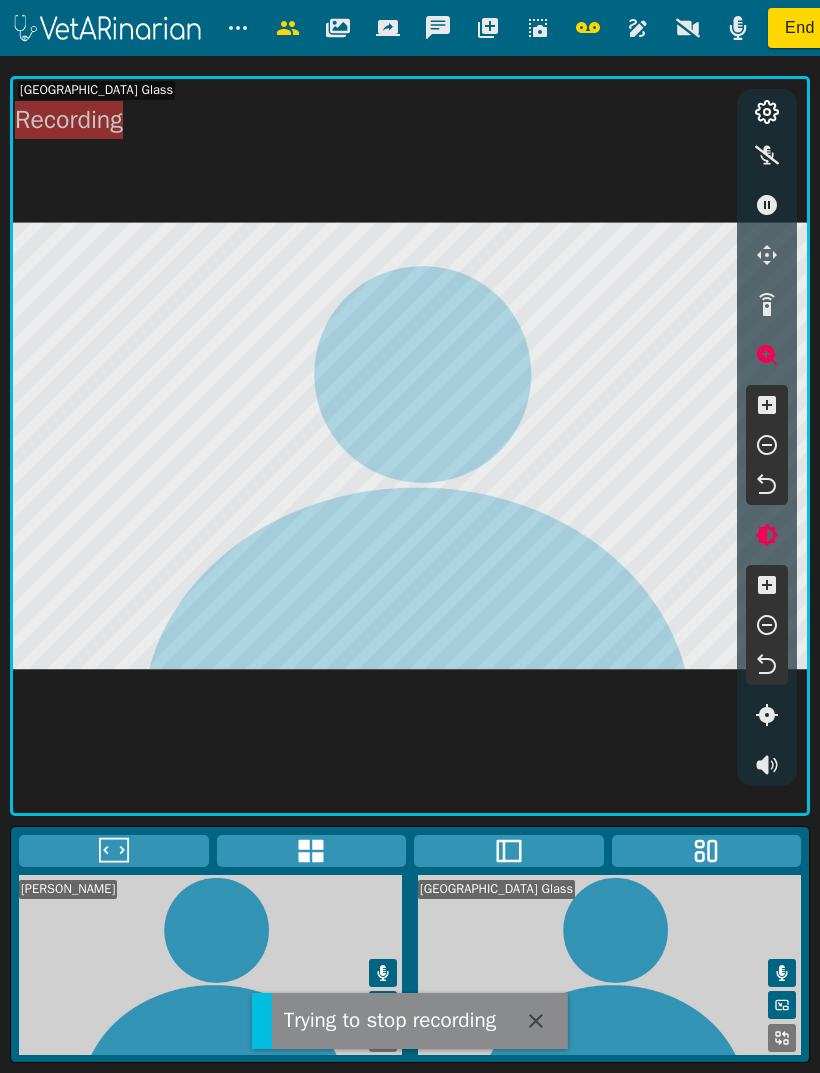 click 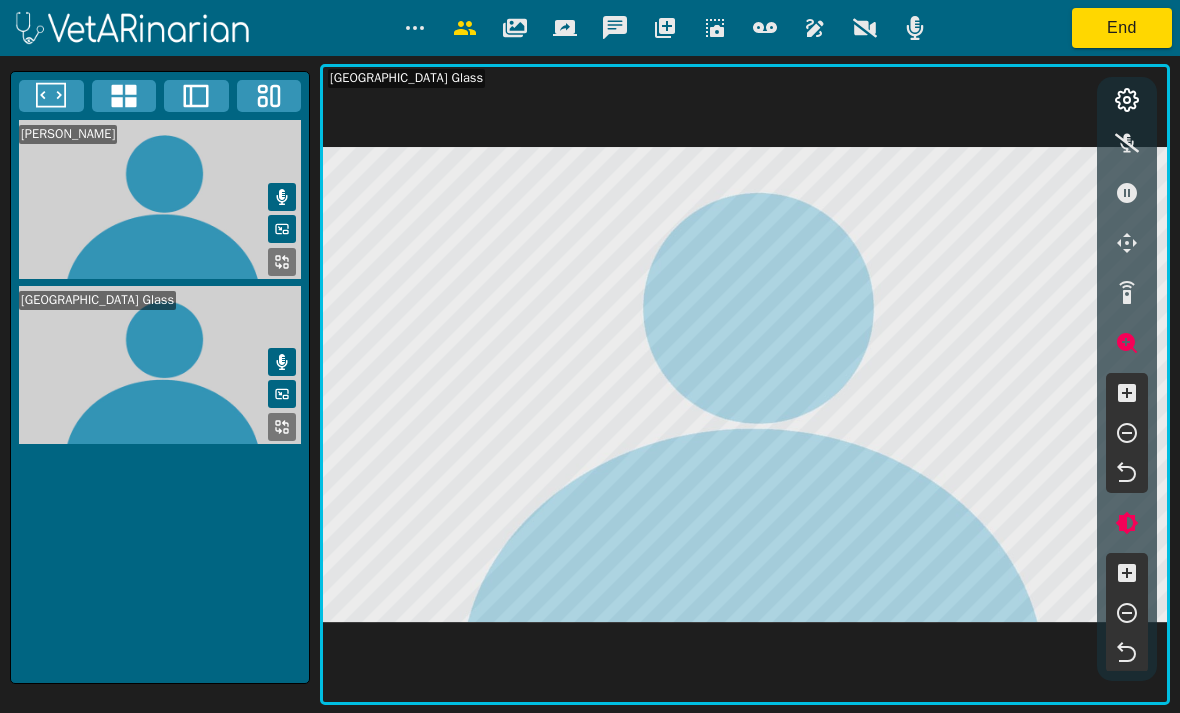 click on "End" at bounding box center [1122, 28] 